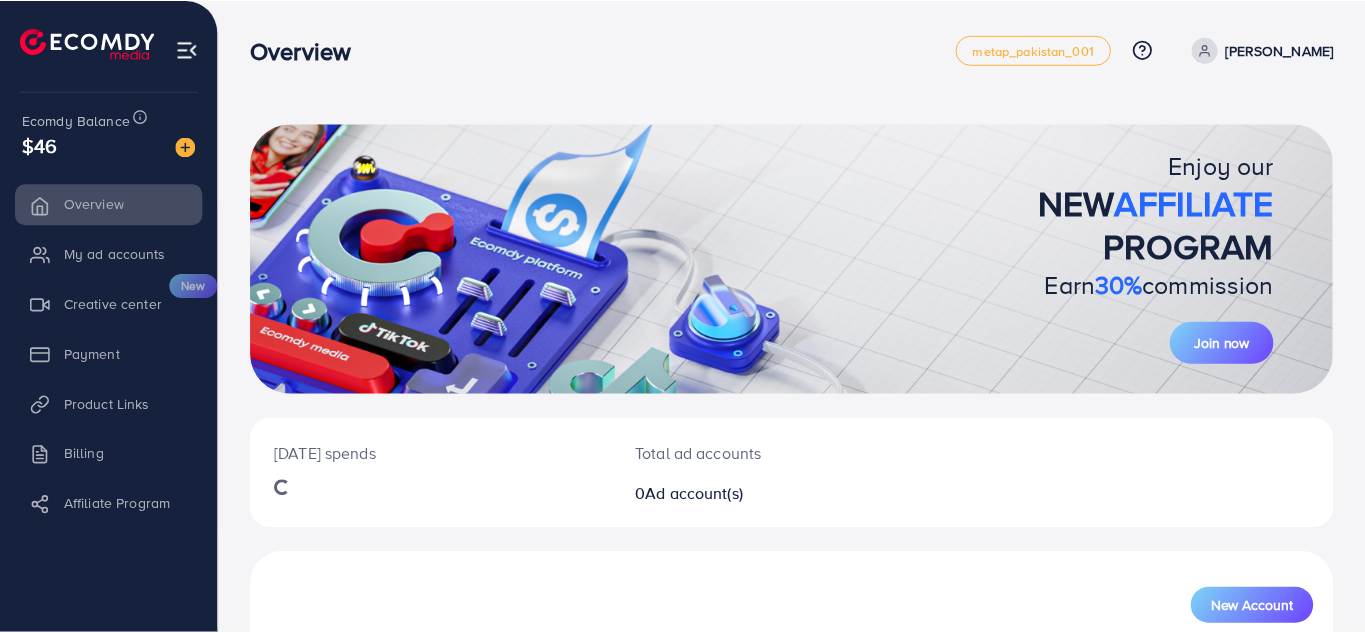 scroll, scrollTop: 0, scrollLeft: 0, axis: both 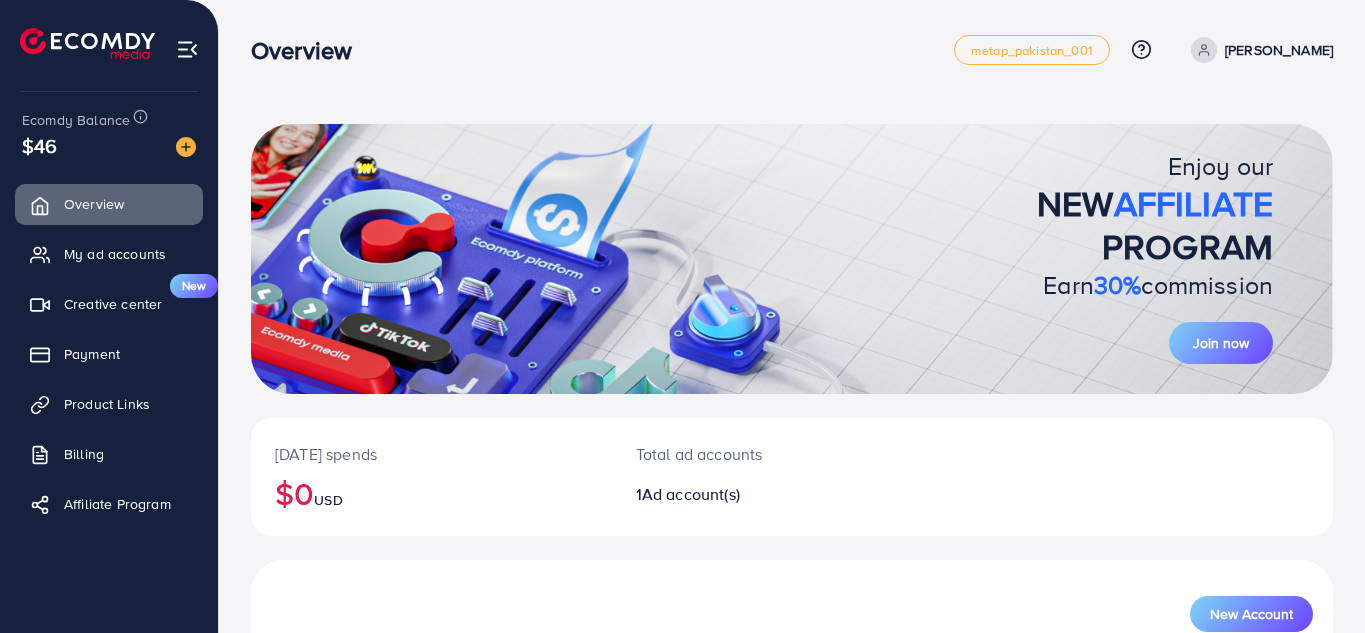 click on "Enjoy our   NEW  AFFILIATE  PROGRAM   Earn  30%  commission   Join now" at bounding box center [792, 259] 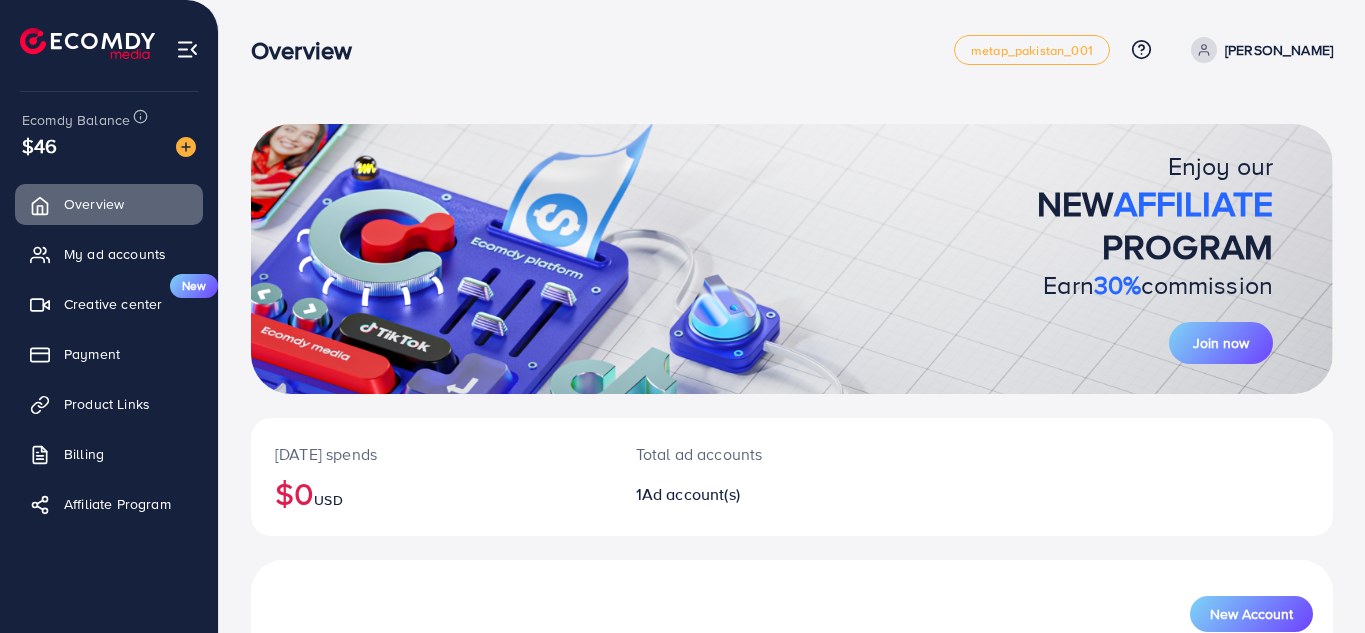 drag, startPoint x: 78, startPoint y: 136, endPoint x: 12, endPoint y: 145, distance: 66.61081 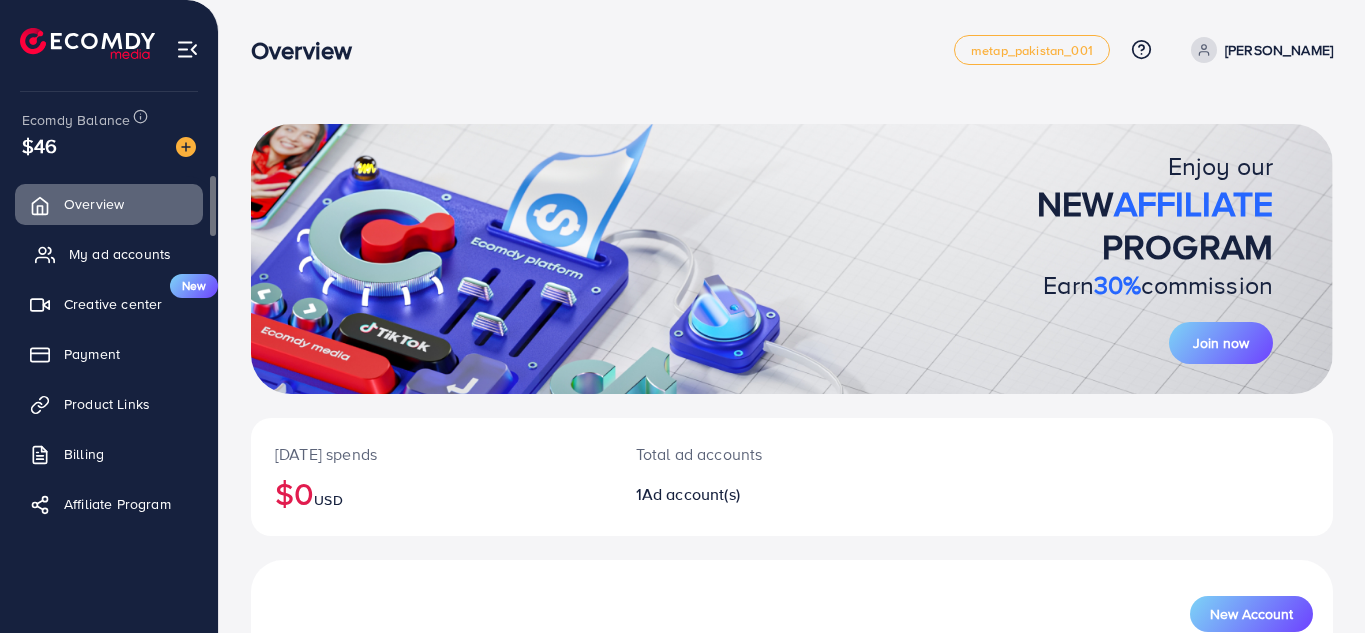 click on "My ad accounts" at bounding box center [120, 254] 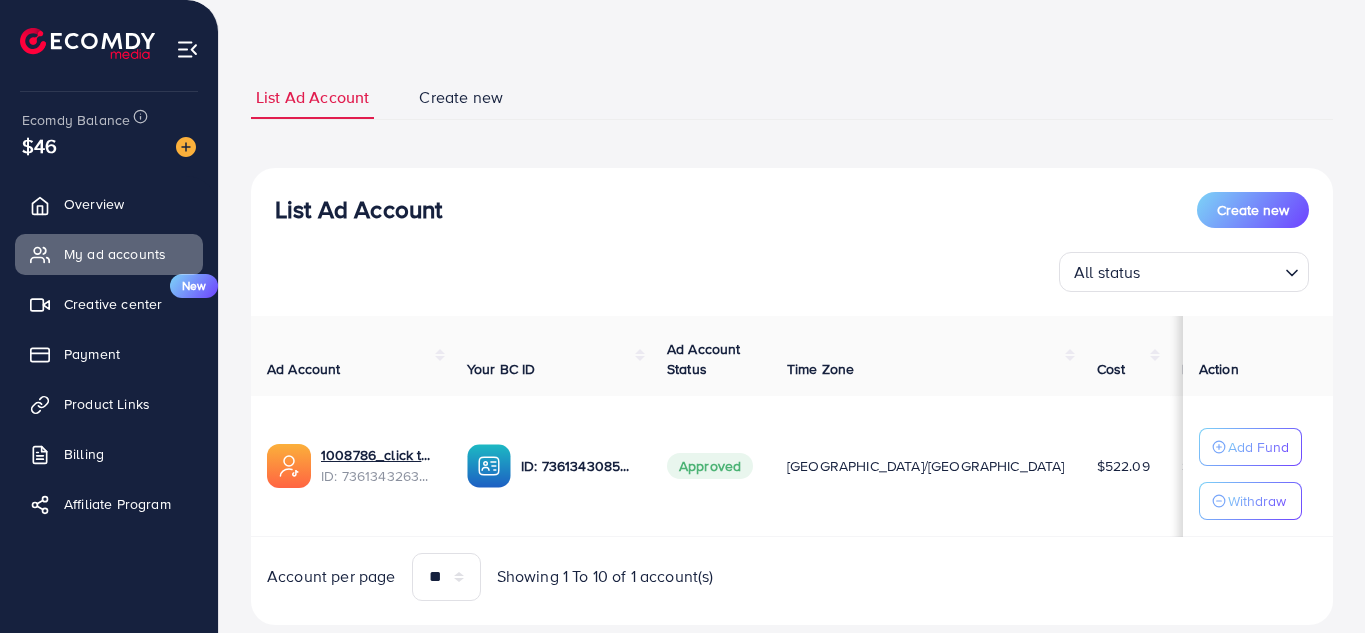 scroll, scrollTop: 100, scrollLeft: 0, axis: vertical 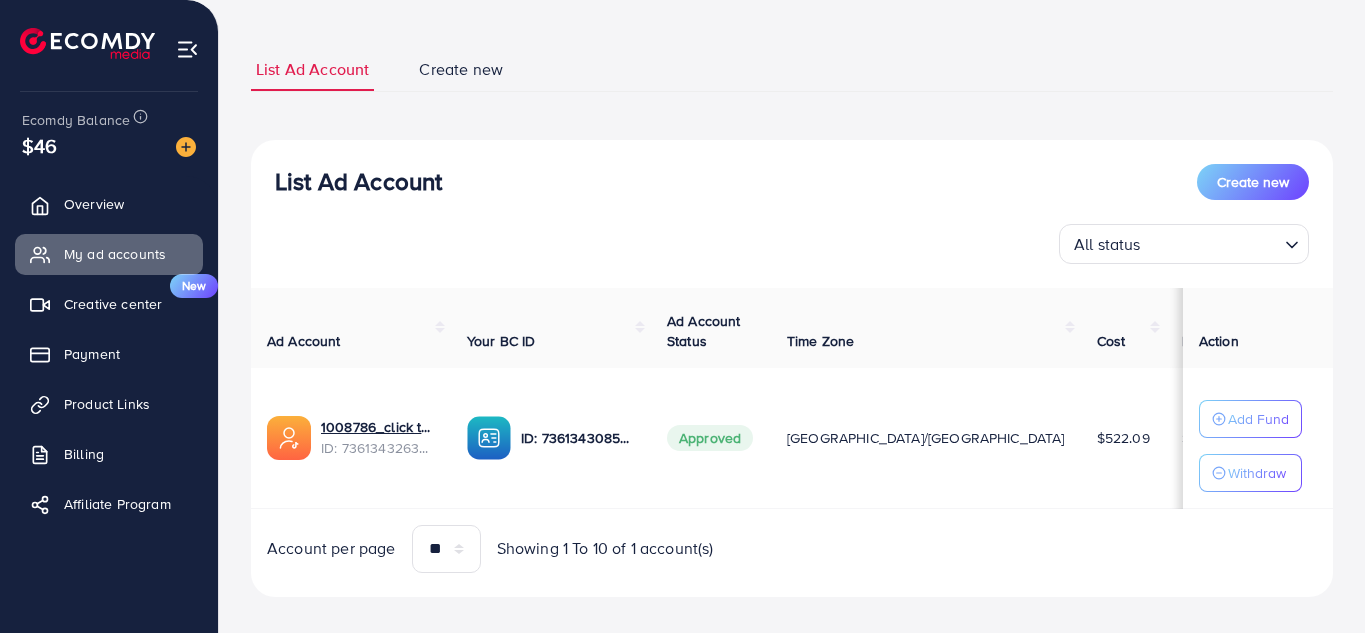 drag, startPoint x: 1020, startPoint y: 433, endPoint x: 983, endPoint y: 437, distance: 37.215588 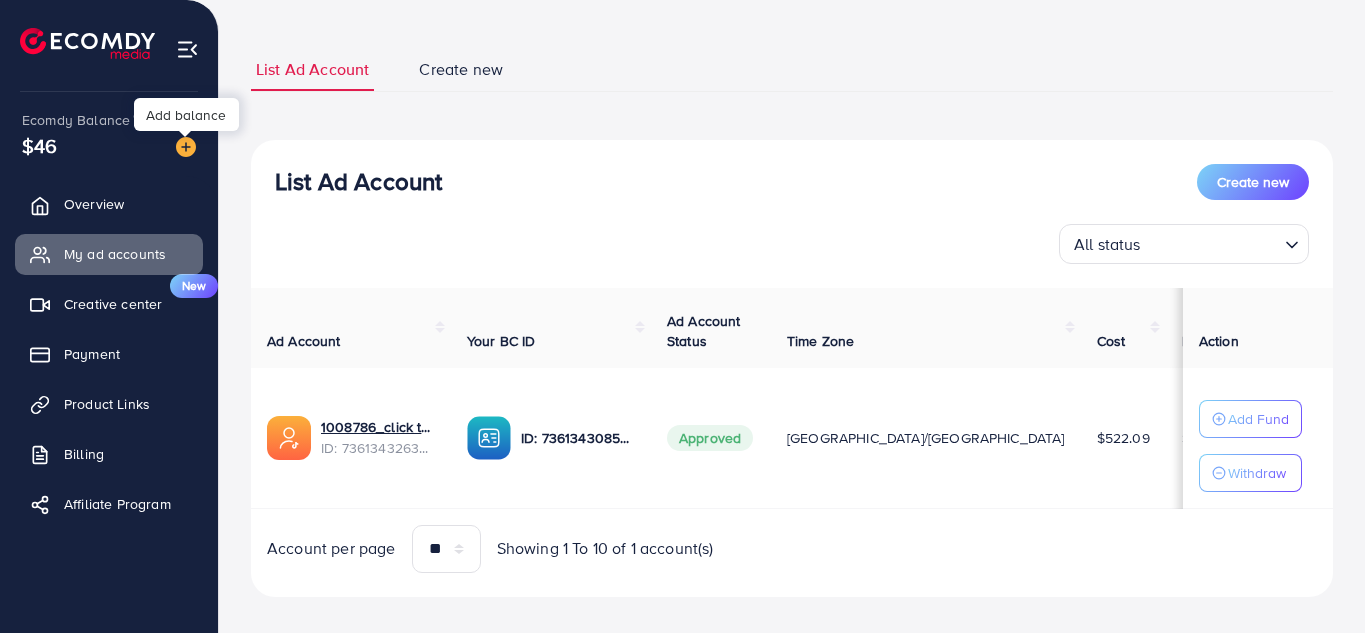 click at bounding box center [186, 147] 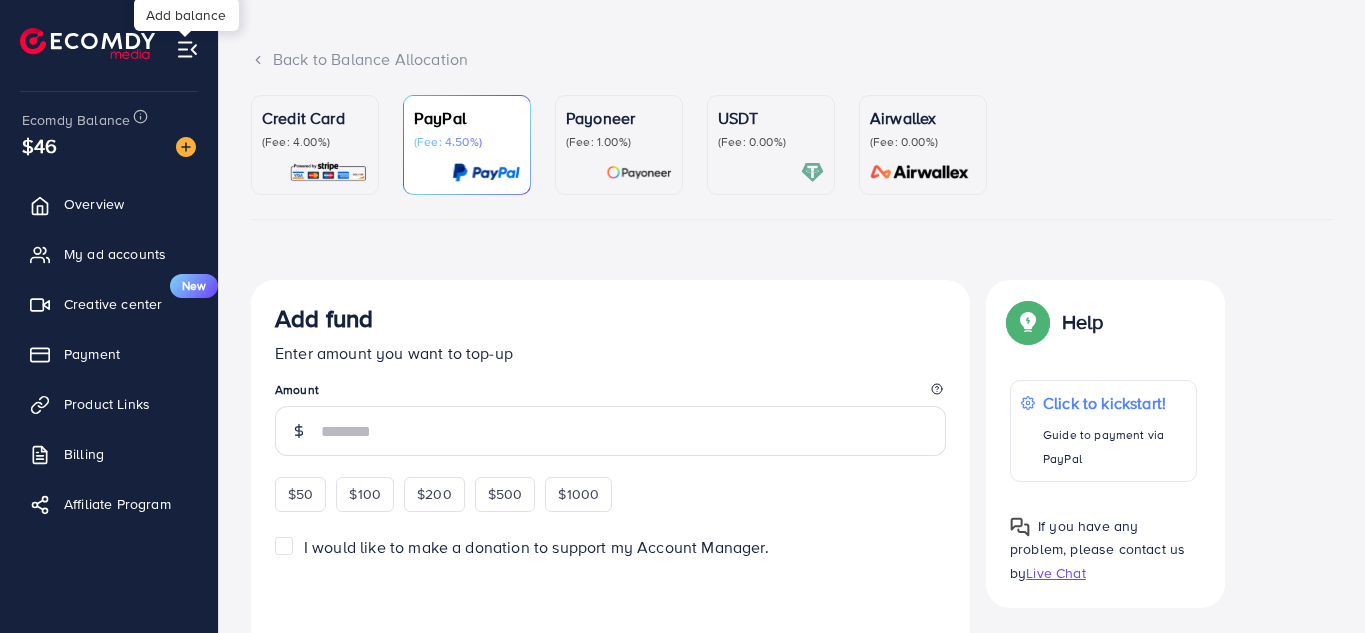scroll, scrollTop: 0, scrollLeft: 0, axis: both 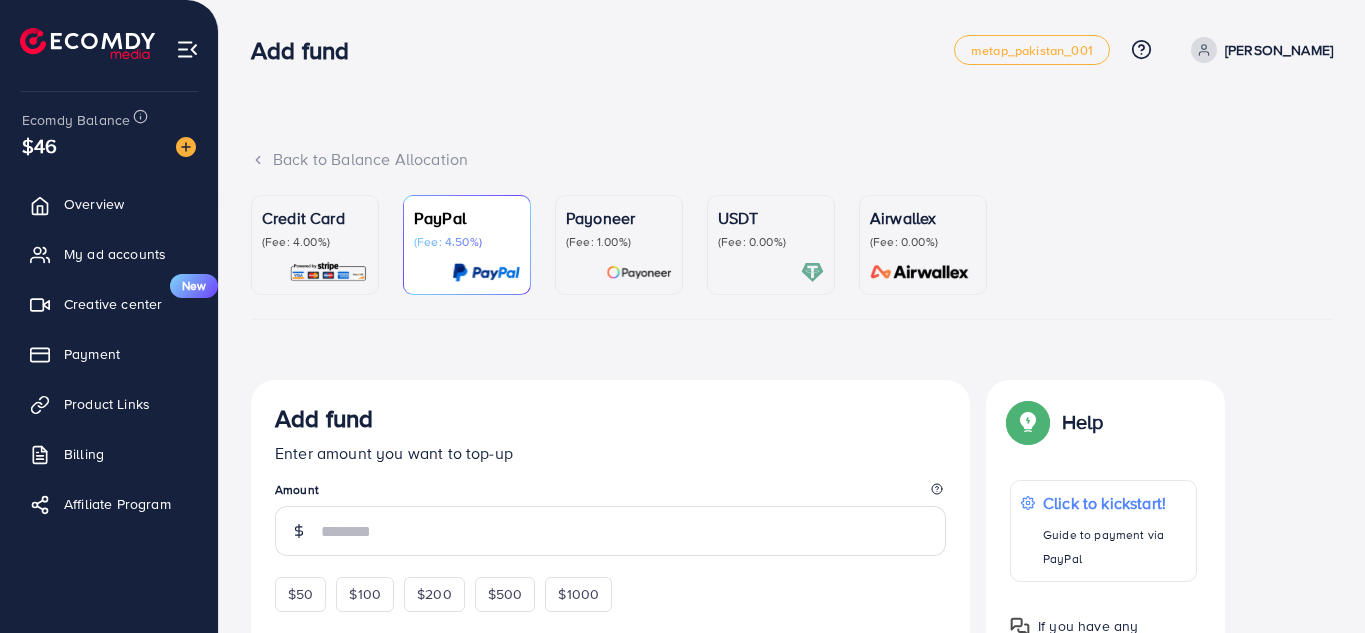 click on "(Fee: 4.00%)" at bounding box center (315, 242) 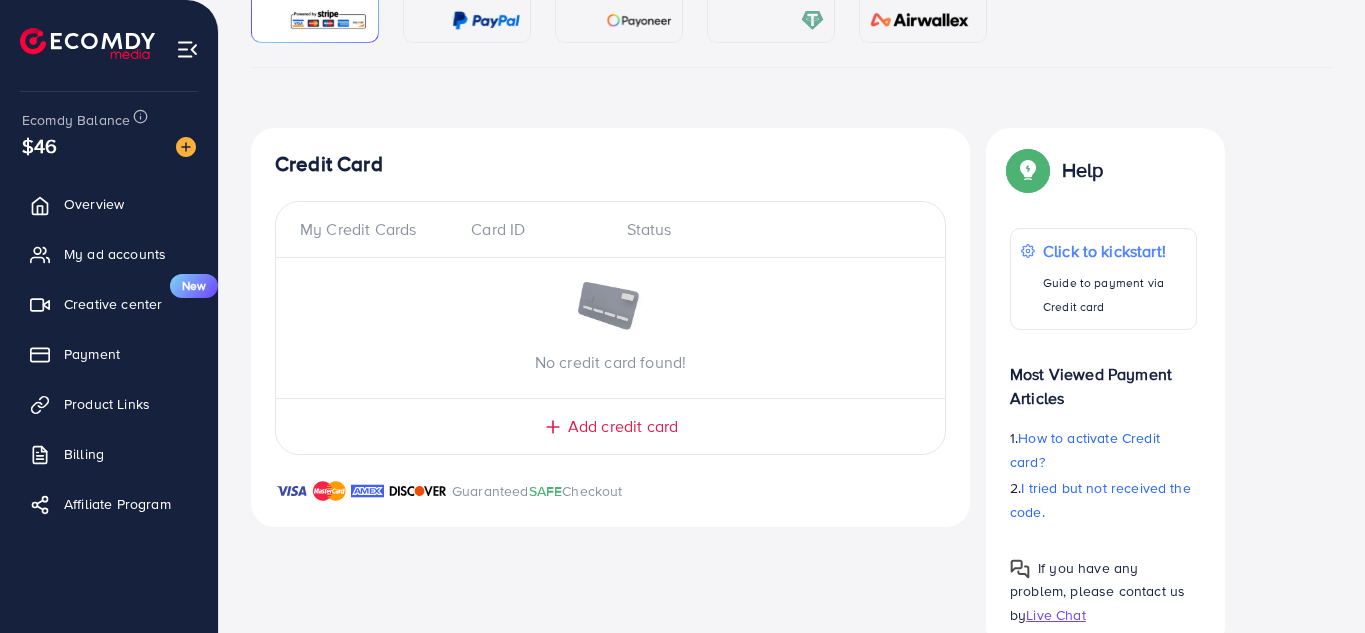 scroll, scrollTop: 300, scrollLeft: 0, axis: vertical 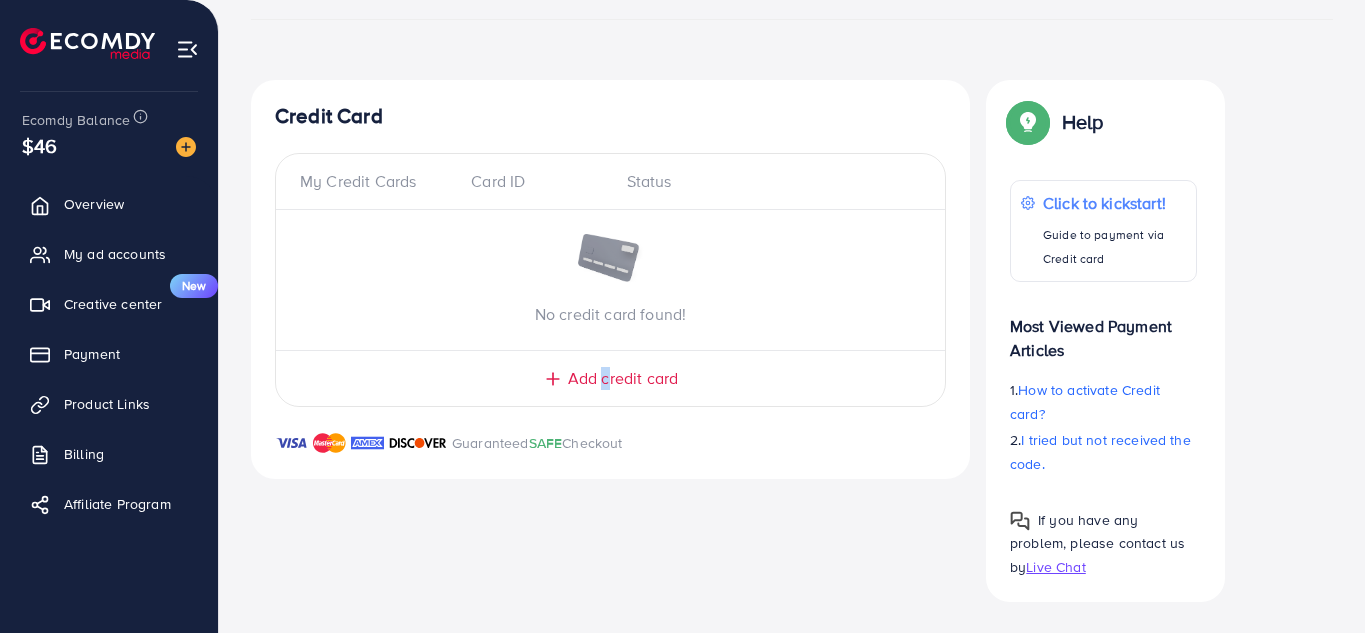 drag, startPoint x: 607, startPoint y: 370, endPoint x: 595, endPoint y: 366, distance: 12.649111 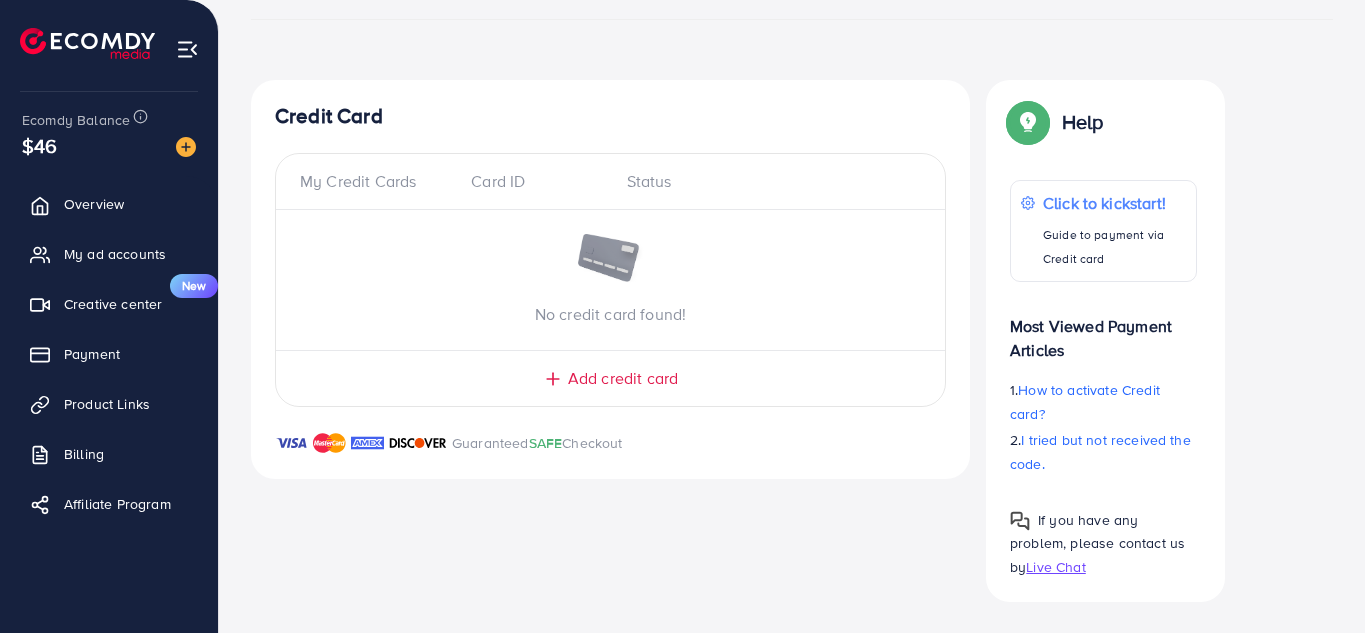 click 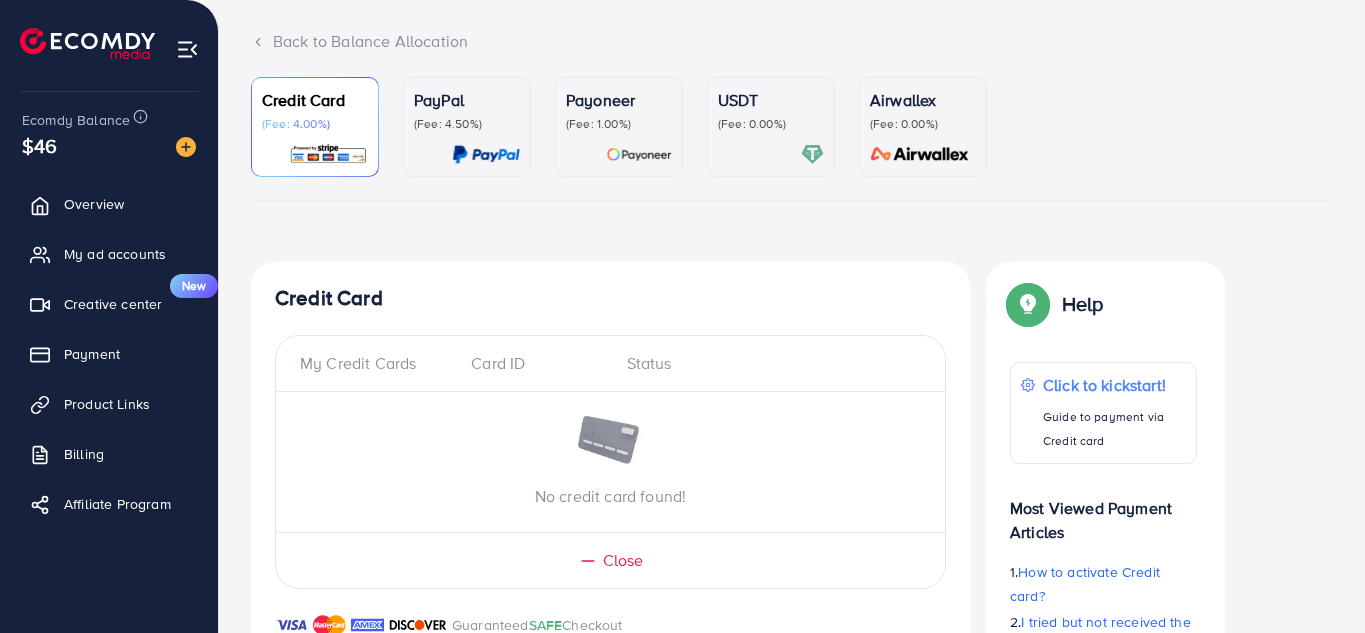 scroll, scrollTop: 0, scrollLeft: 0, axis: both 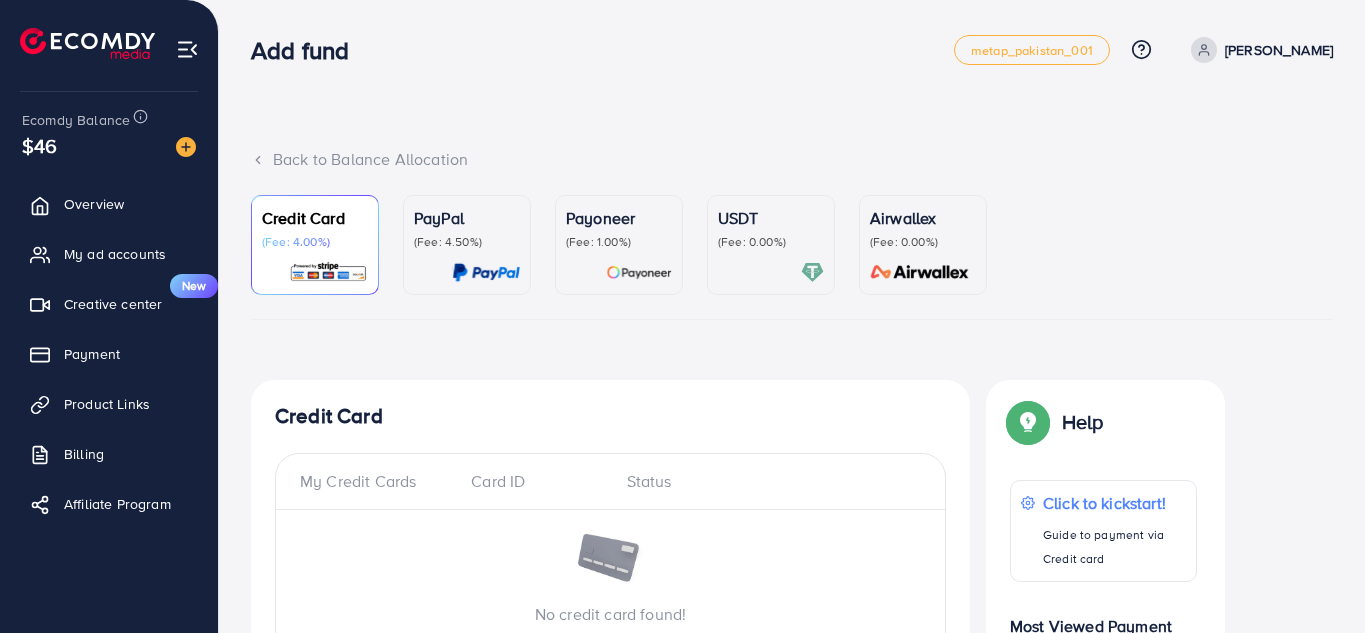 click on "(Fee: 4.50%)" at bounding box center (467, 242) 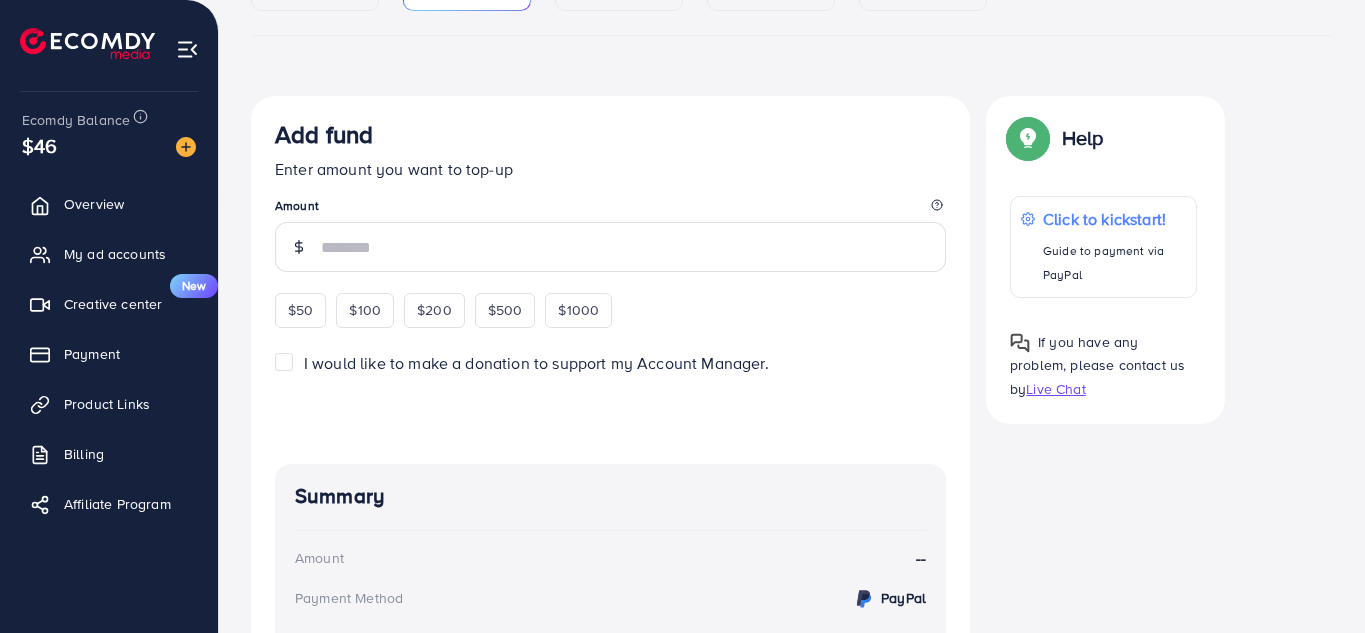 scroll, scrollTop: 200, scrollLeft: 0, axis: vertical 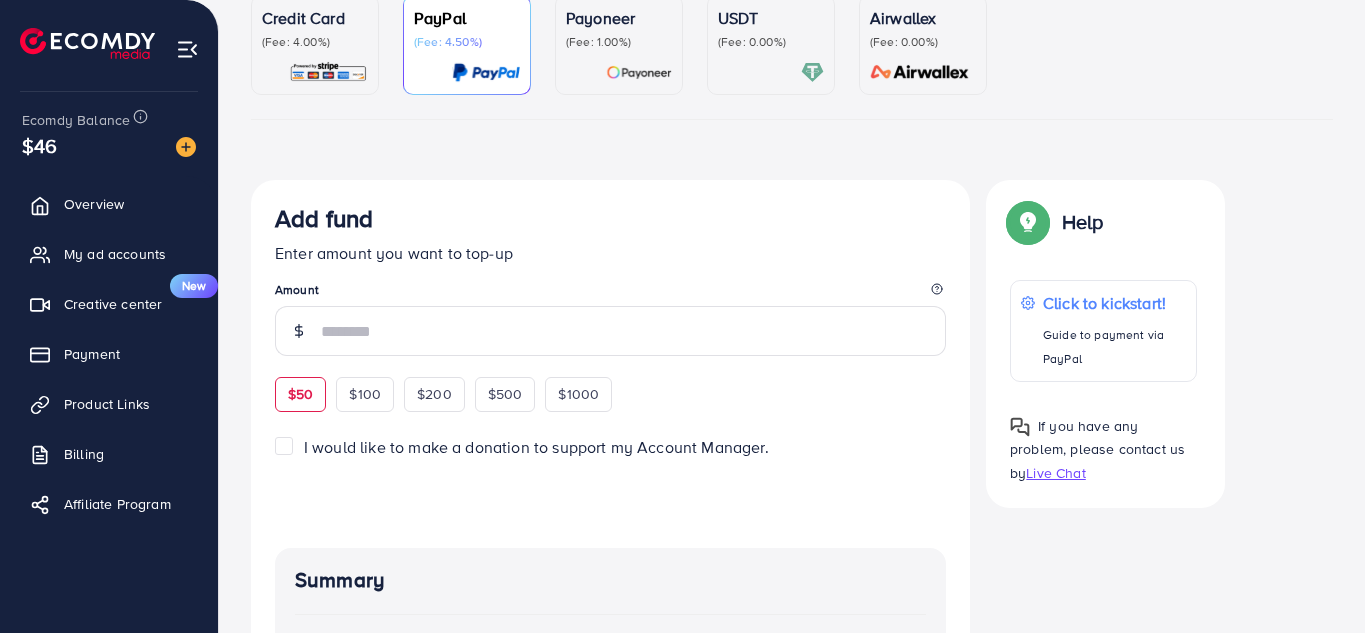 click on "$50" at bounding box center (300, 394) 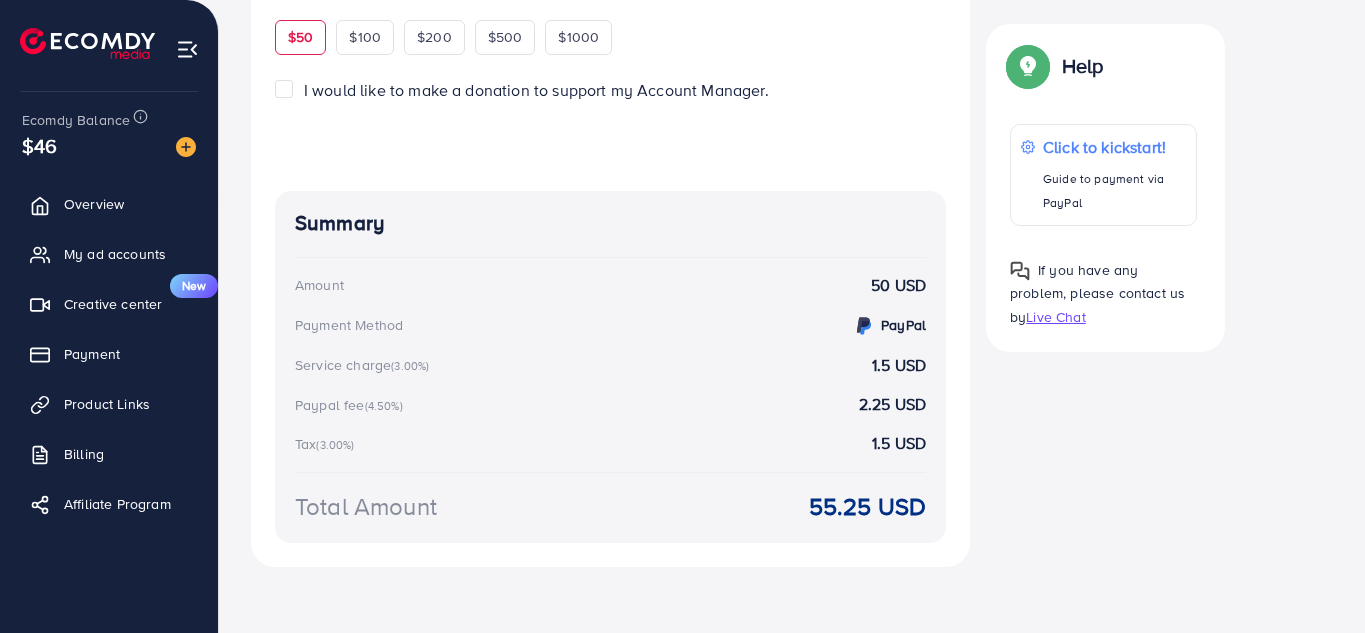 scroll, scrollTop: 593, scrollLeft: 0, axis: vertical 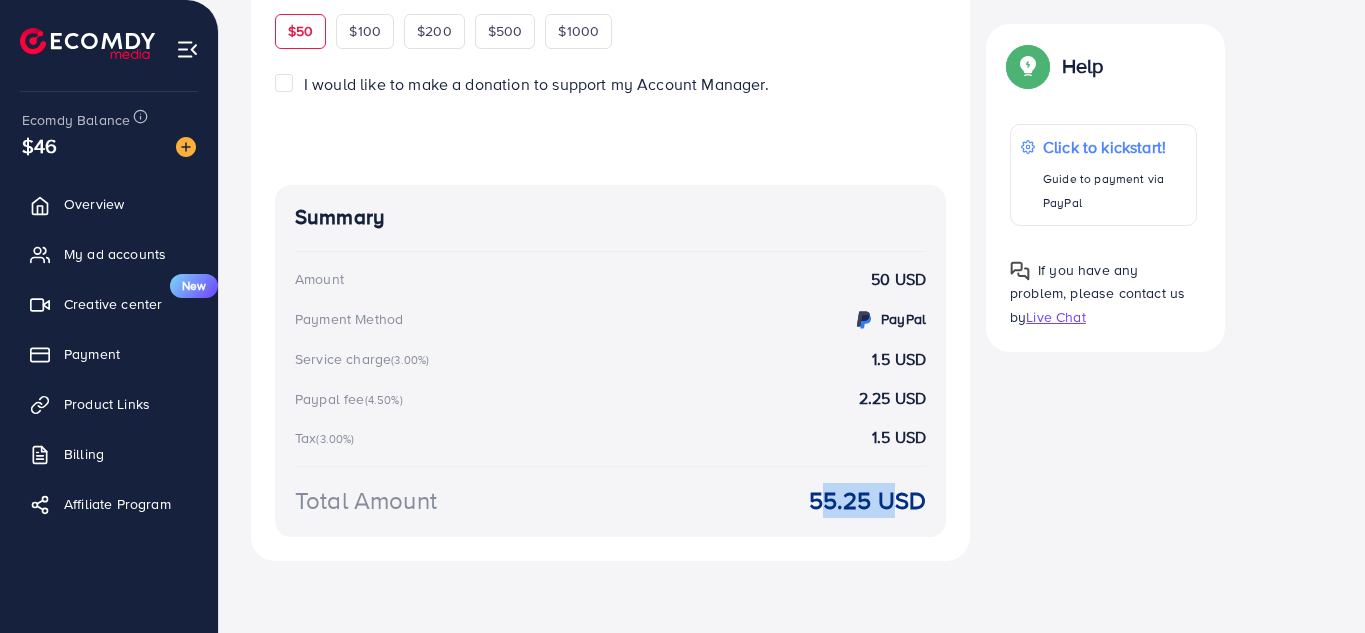 drag, startPoint x: 806, startPoint y: 492, endPoint x: 884, endPoint y: 502, distance: 78.63841 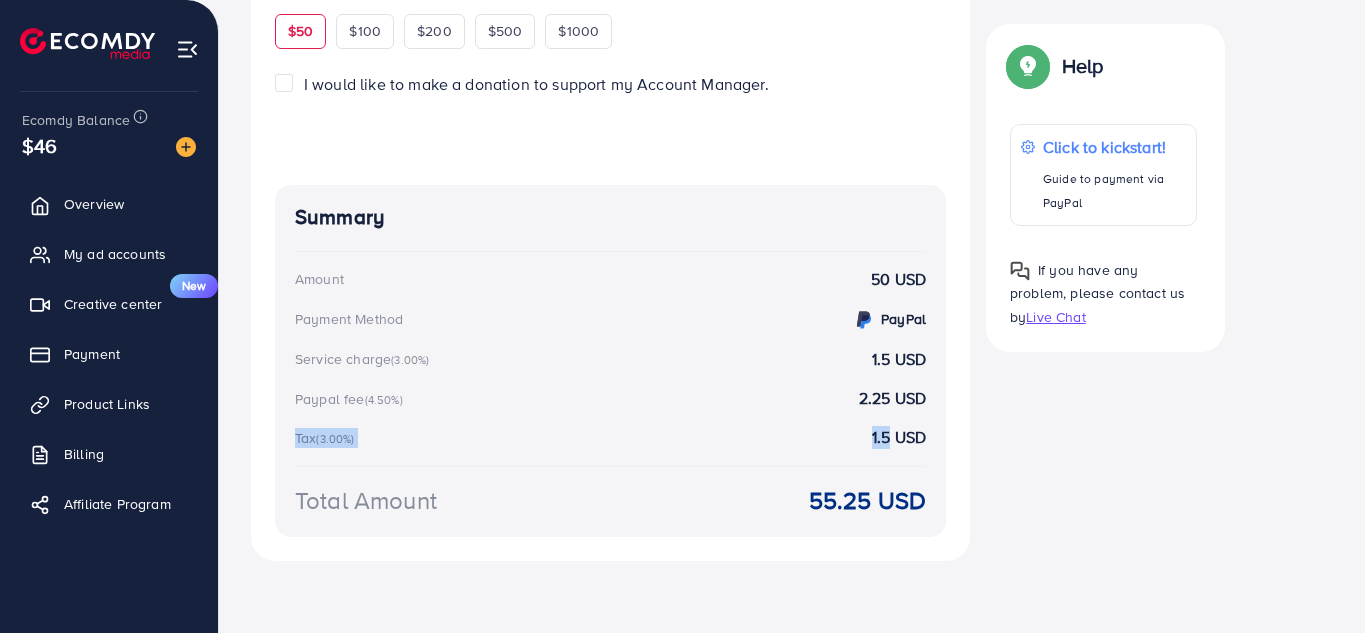 drag, startPoint x: 885, startPoint y: 438, endPoint x: 943, endPoint y: 377, distance: 84.17244 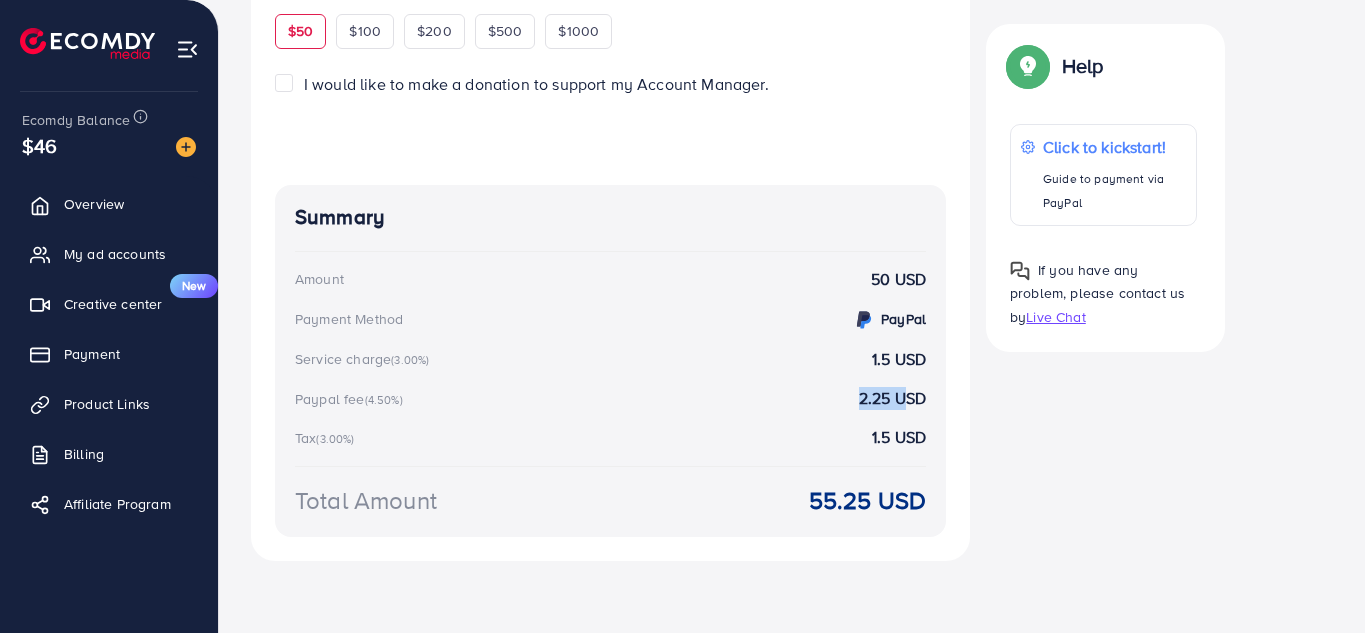 drag, startPoint x: 846, startPoint y: 393, endPoint x: 901, endPoint y: 401, distance: 55.578773 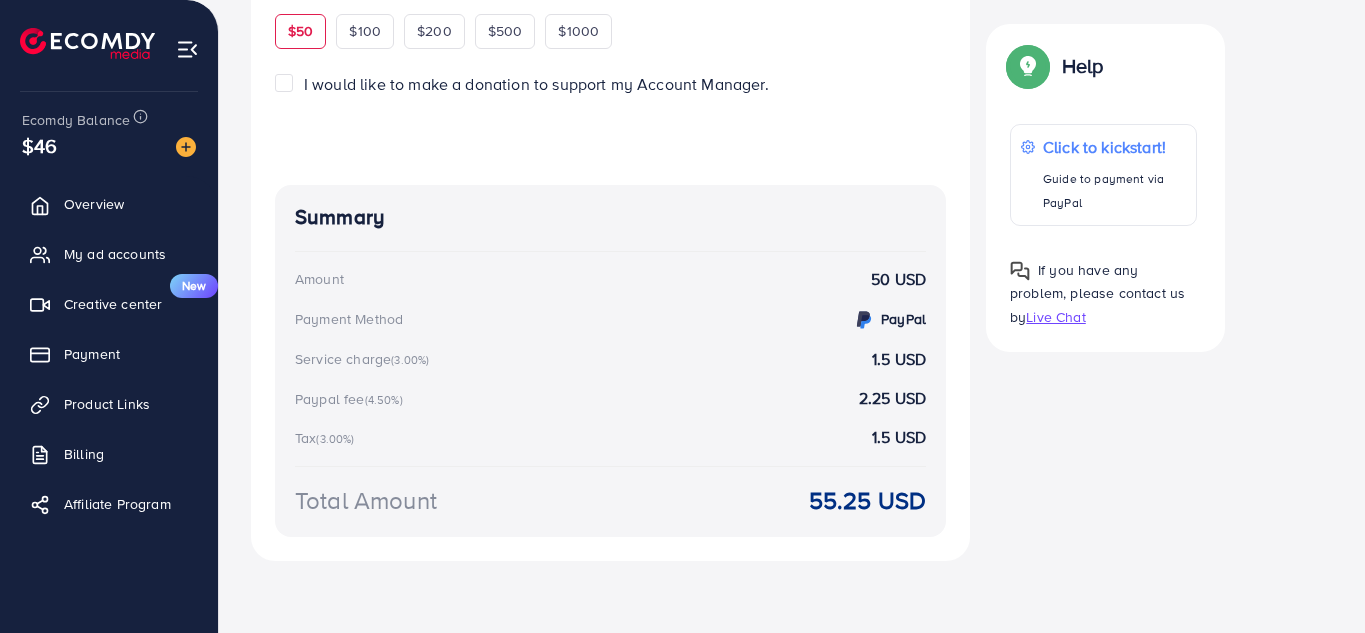 click on "Add fund   Enter amount you want to top-up  Amount **  This amount is suitable  $50 $100 $200 $500 $1000 I would like to make a donation to support my Account Manager. 5% 10% 15% 20%  Summary   Amount   50 USD   Payment Method   PayPal   Service charge   (3.00%)  1.5 USD  Paypal fee   (4.50%)  2.25 USD  Tax   (3.00%)  1.5 USD  Total Amount   55.25 USD" at bounding box center (610, 174) 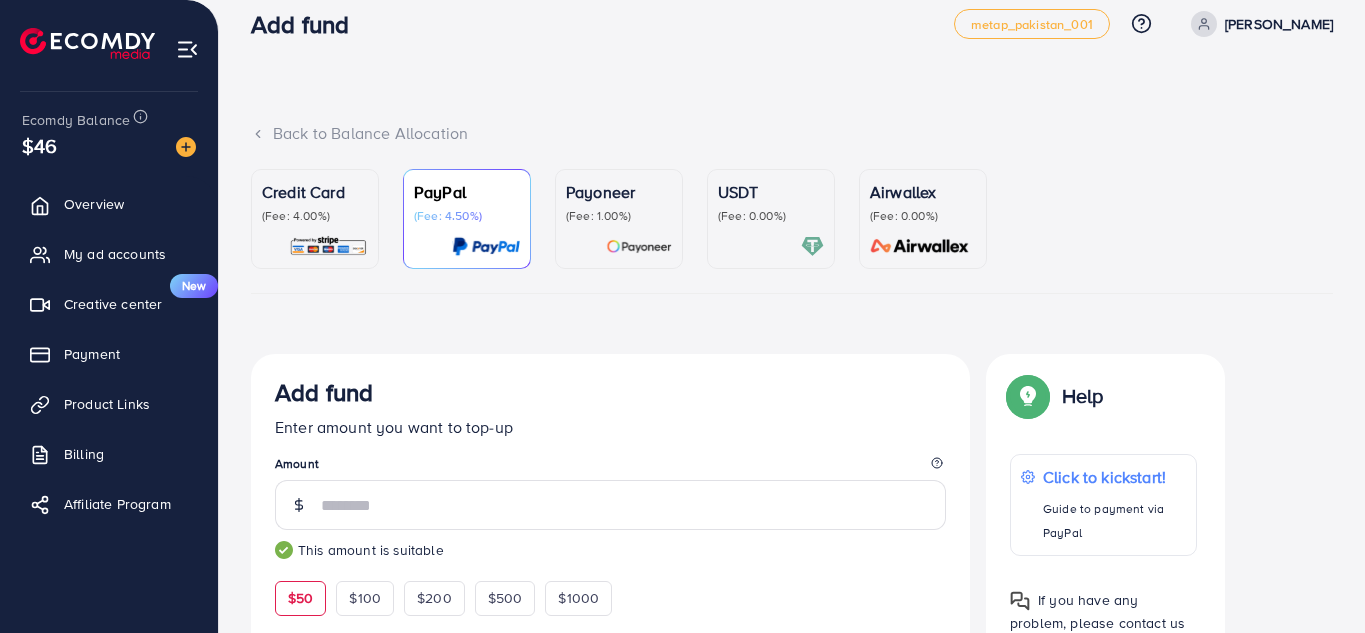 scroll, scrollTop: 0, scrollLeft: 0, axis: both 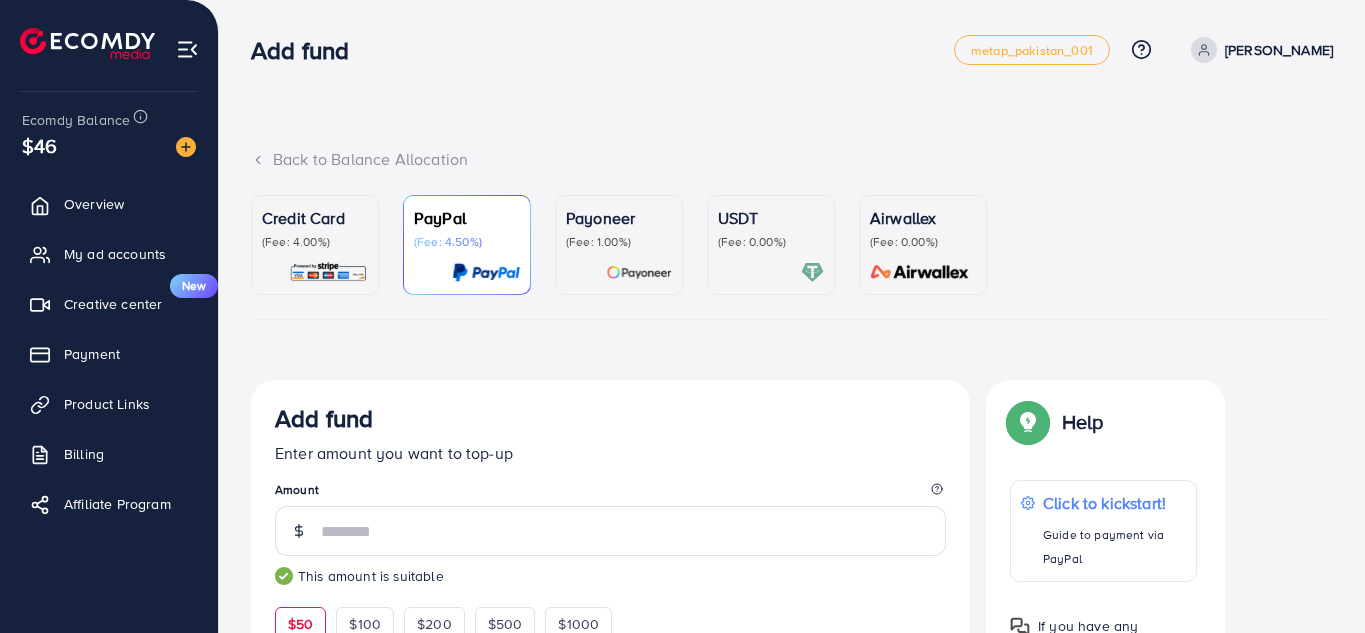 click on "(Fee: 0.00%)" at bounding box center (771, 242) 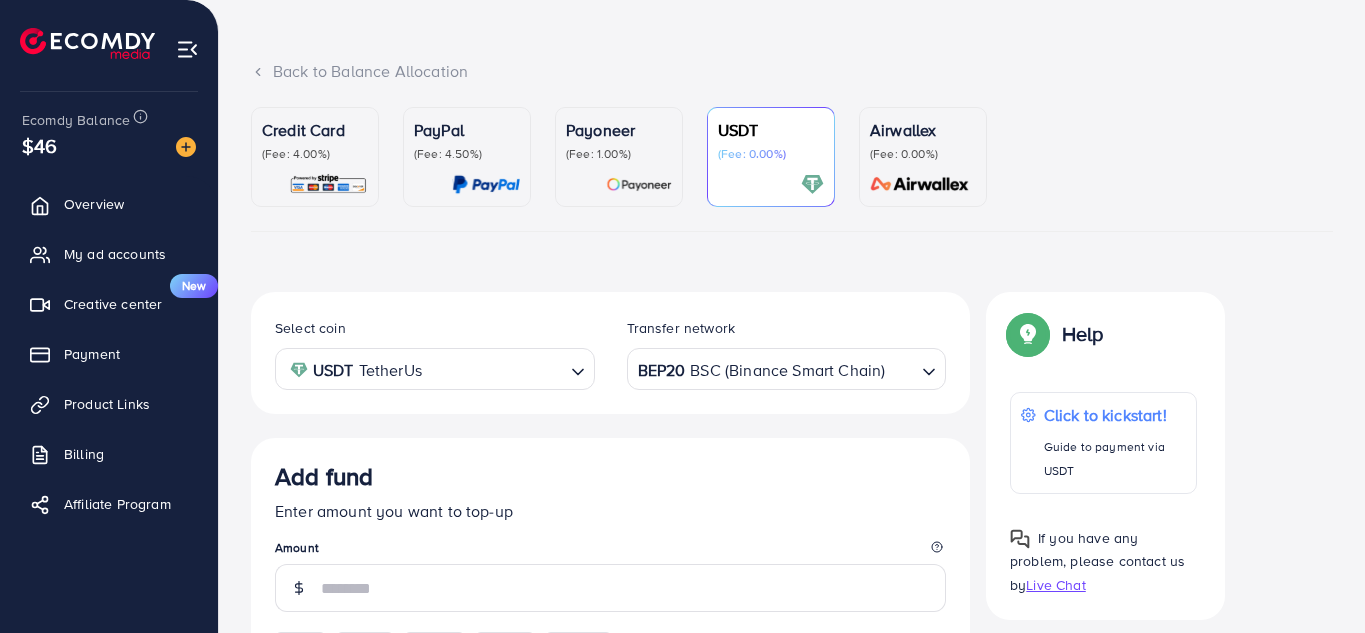 scroll, scrollTop: 100, scrollLeft: 0, axis: vertical 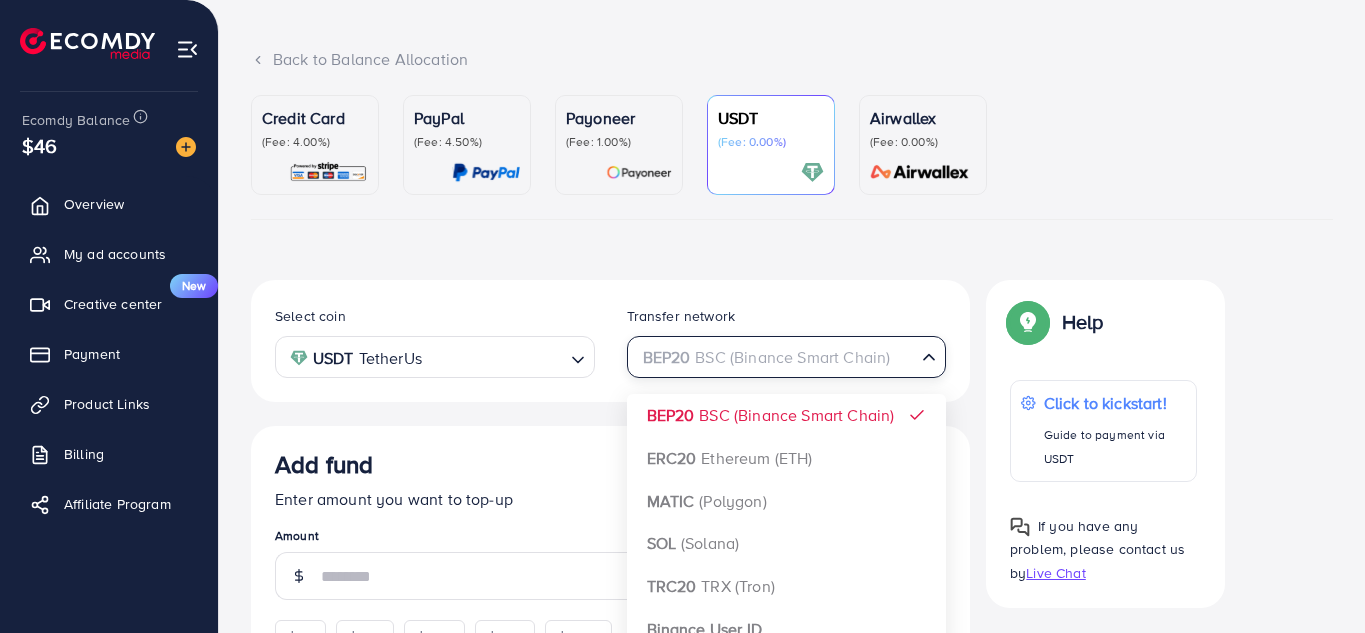 click on "BEP20 BSC (Binance Smart Chain)" at bounding box center [775, 355] 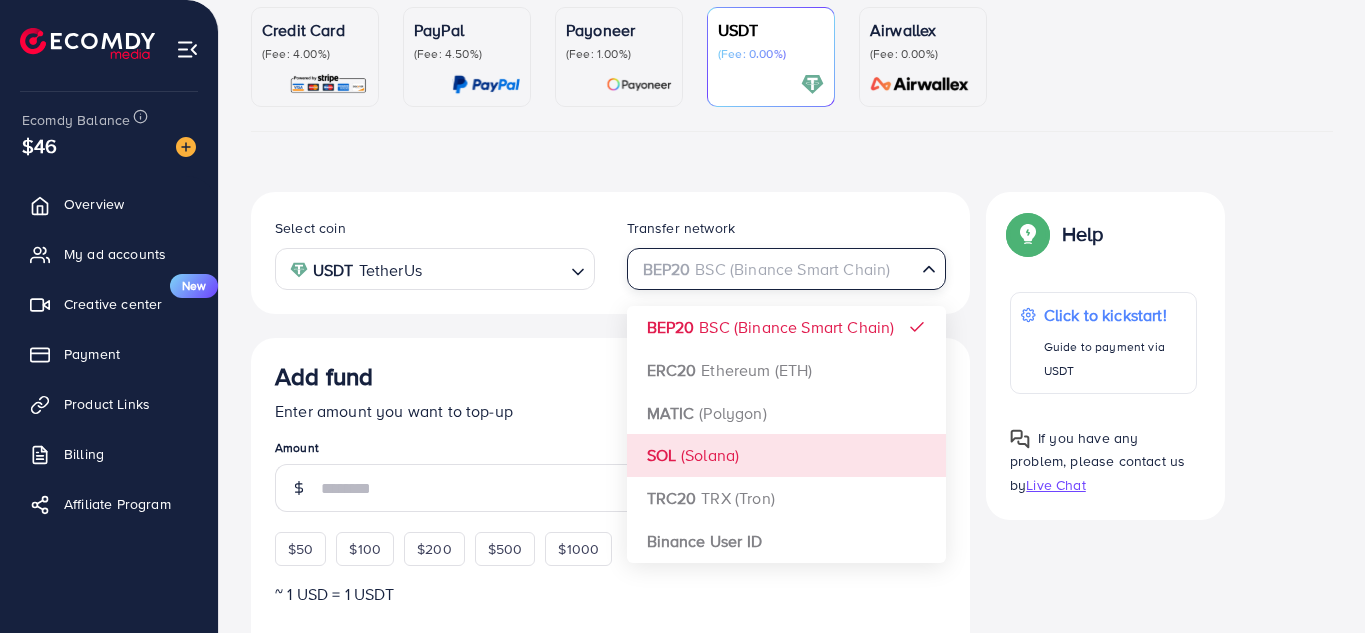 scroll, scrollTop: 200, scrollLeft: 0, axis: vertical 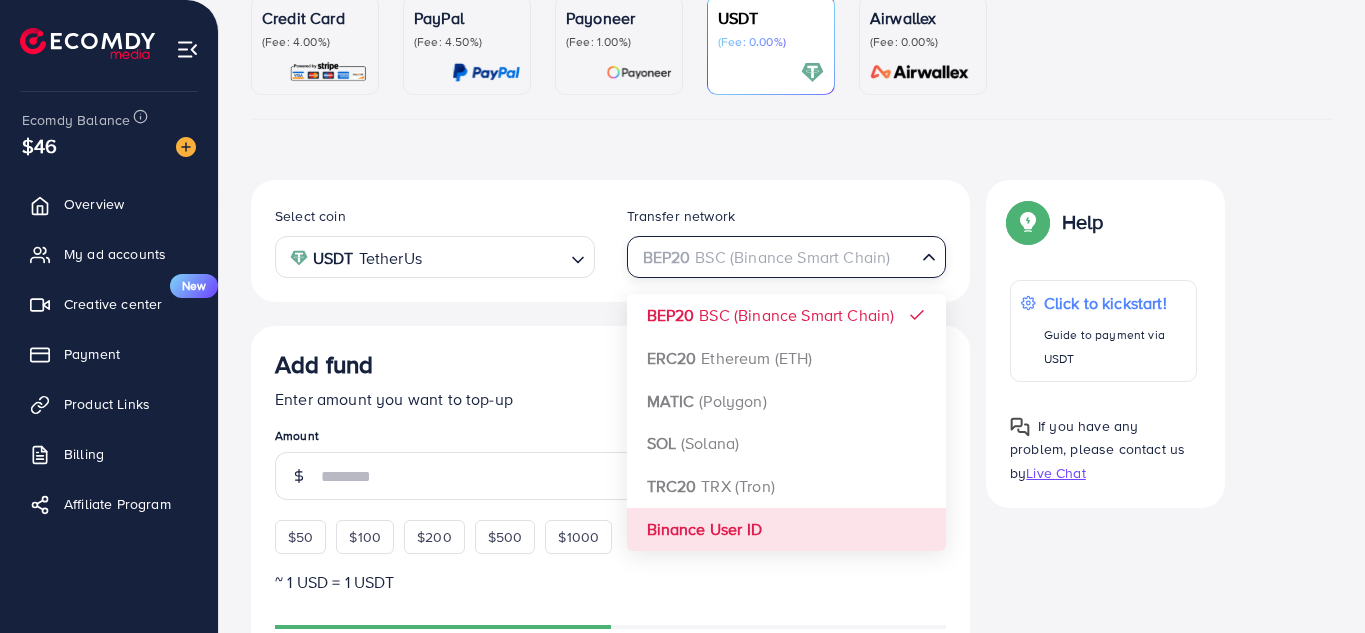 click on "Select coin   USDT TetherUs           Loading...     Transfer network   BEP20 BSC (Binance Smart Chain)           Loading...     BEP20 BSC (Binance Smart Chain) ERC20 Ethereum (ETH) MATIC (Polygon) SOL (Solana) TRC20 TRX (Tron) Binance User ID        Add fund  Enter amount you want to top-up Amount $50 $100 $200 $500 $1000  ~ 1 USD = 1 USDT   Add USDT amount  1/2 I would like to make a donation to support my Account Manager. 5% 10% 15% 20%  Continue   Summary   Amount   --   Payment Method   --   Coin type   --   Service charge   (3.00%)   --   Tax   (3.00%)   --   Transfer network   --   Total Amount   --" at bounding box center (610, 714) 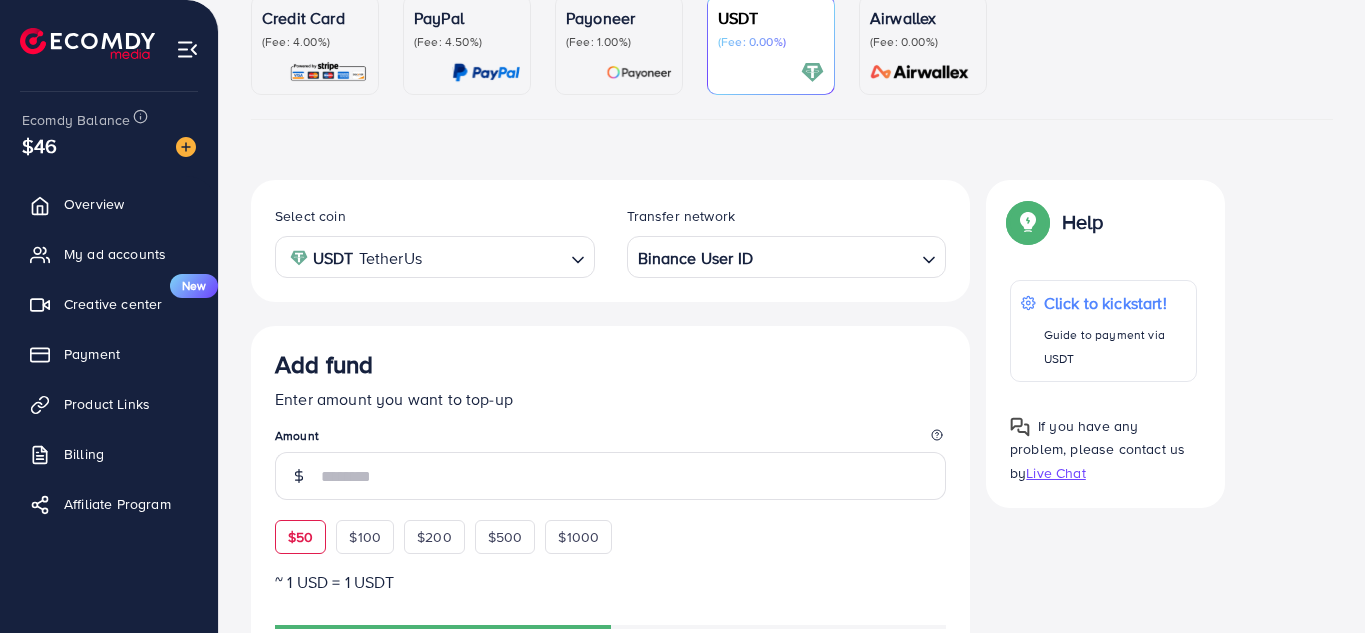 click on "$50" at bounding box center [300, 537] 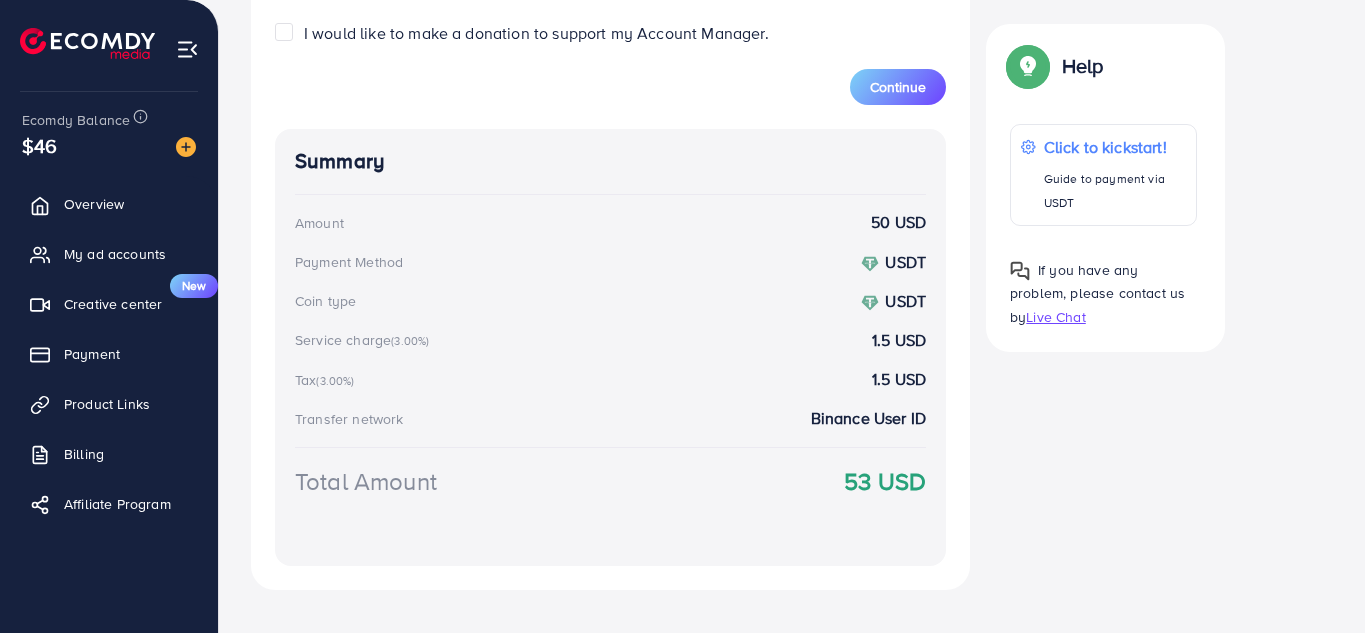 scroll, scrollTop: 900, scrollLeft: 0, axis: vertical 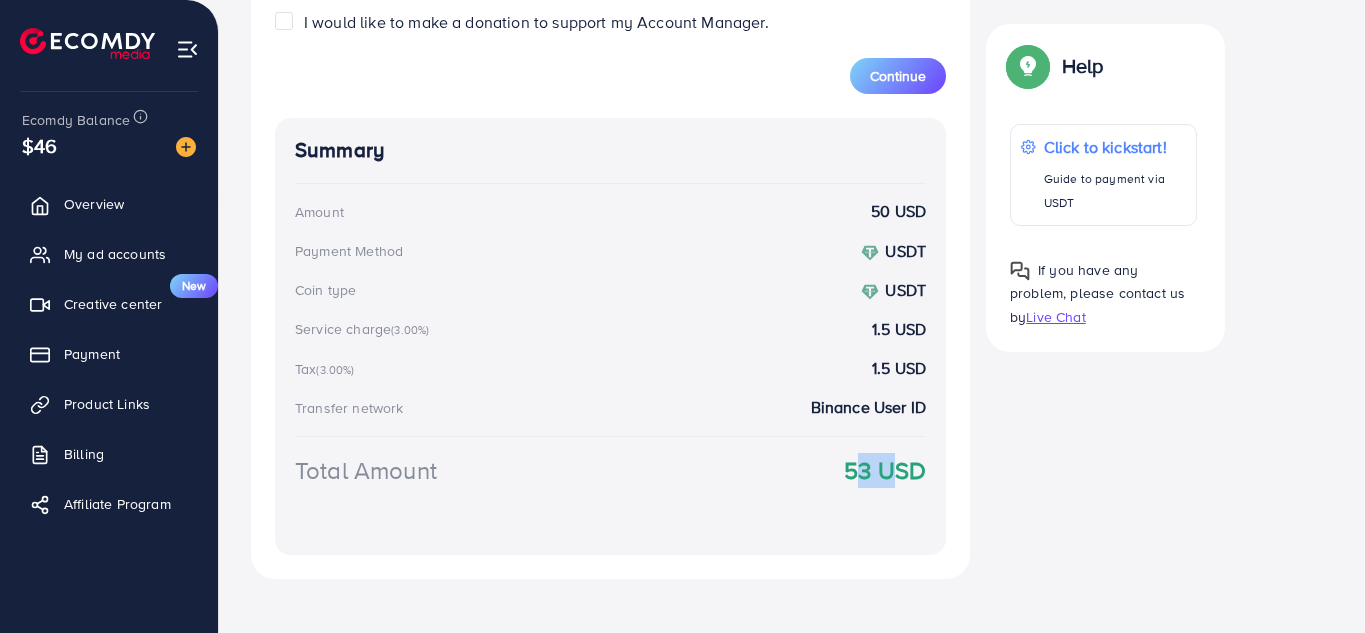 drag, startPoint x: 844, startPoint y: 466, endPoint x: 875, endPoint y: 469, distance: 31.144823 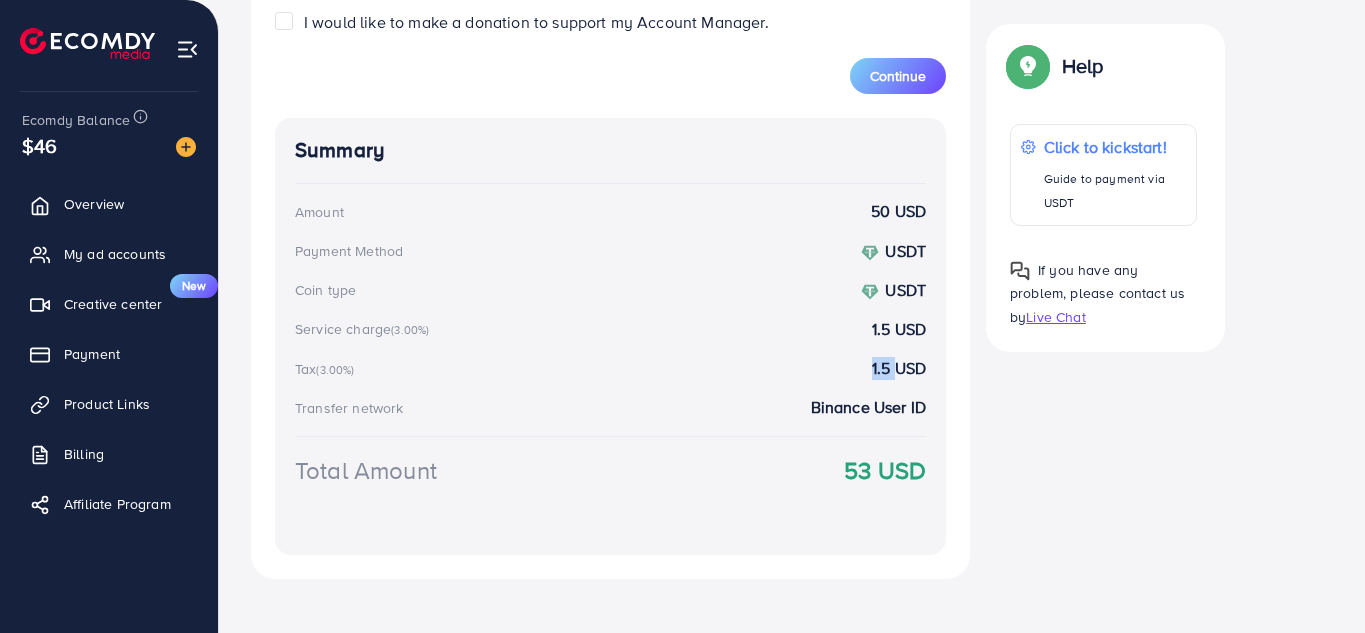 drag, startPoint x: 866, startPoint y: 367, endPoint x: 891, endPoint y: 368, distance: 25.019993 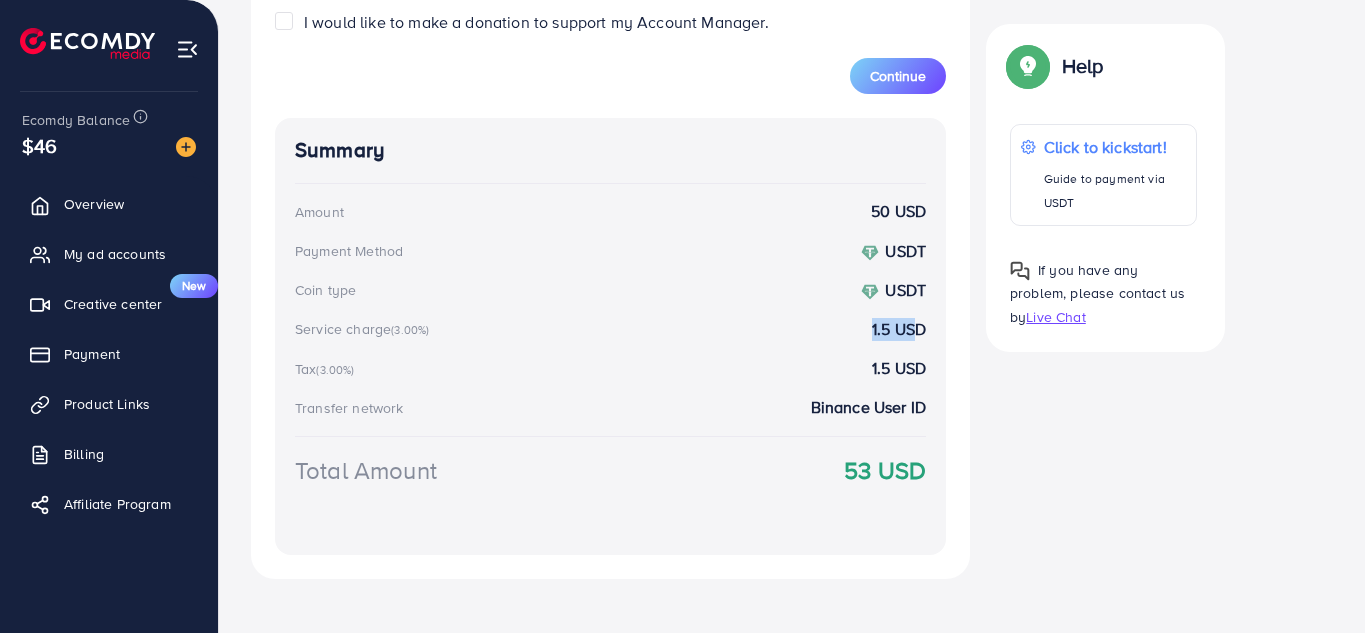drag, startPoint x: 853, startPoint y: 326, endPoint x: 918, endPoint y: 333, distance: 65.37584 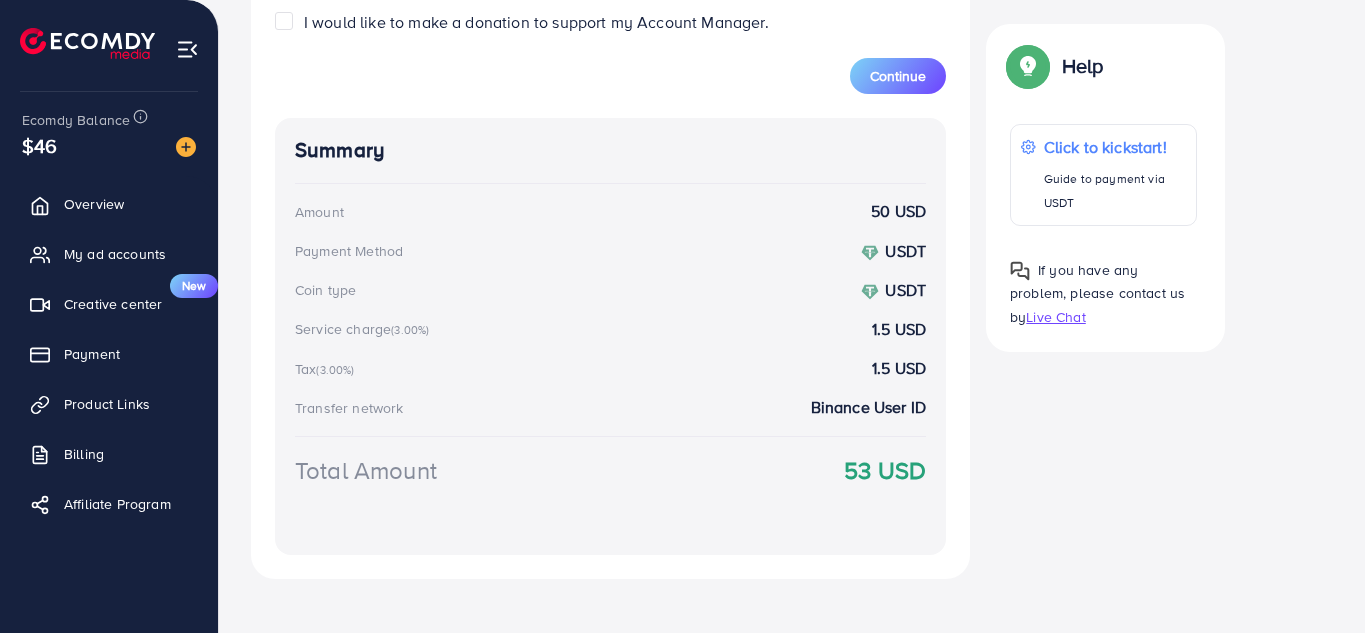 click on "Tax   (3.00%)  1.5 USD" at bounding box center (610, 368) 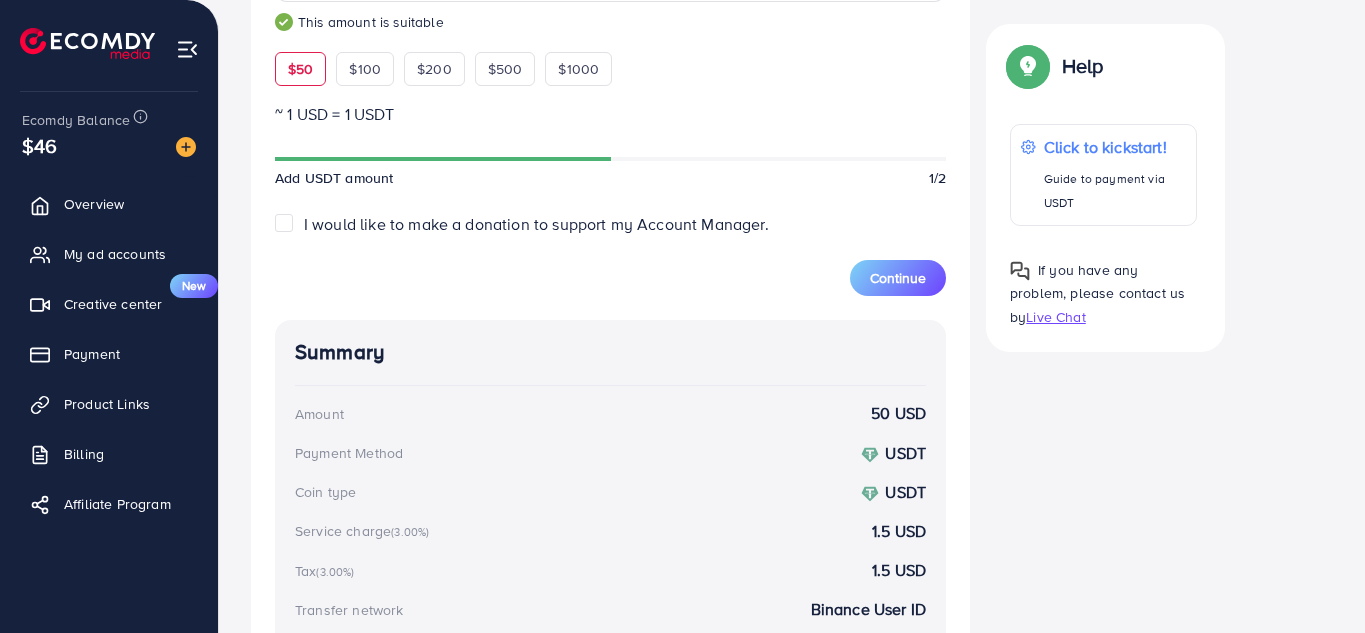 scroll, scrollTop: 700, scrollLeft: 0, axis: vertical 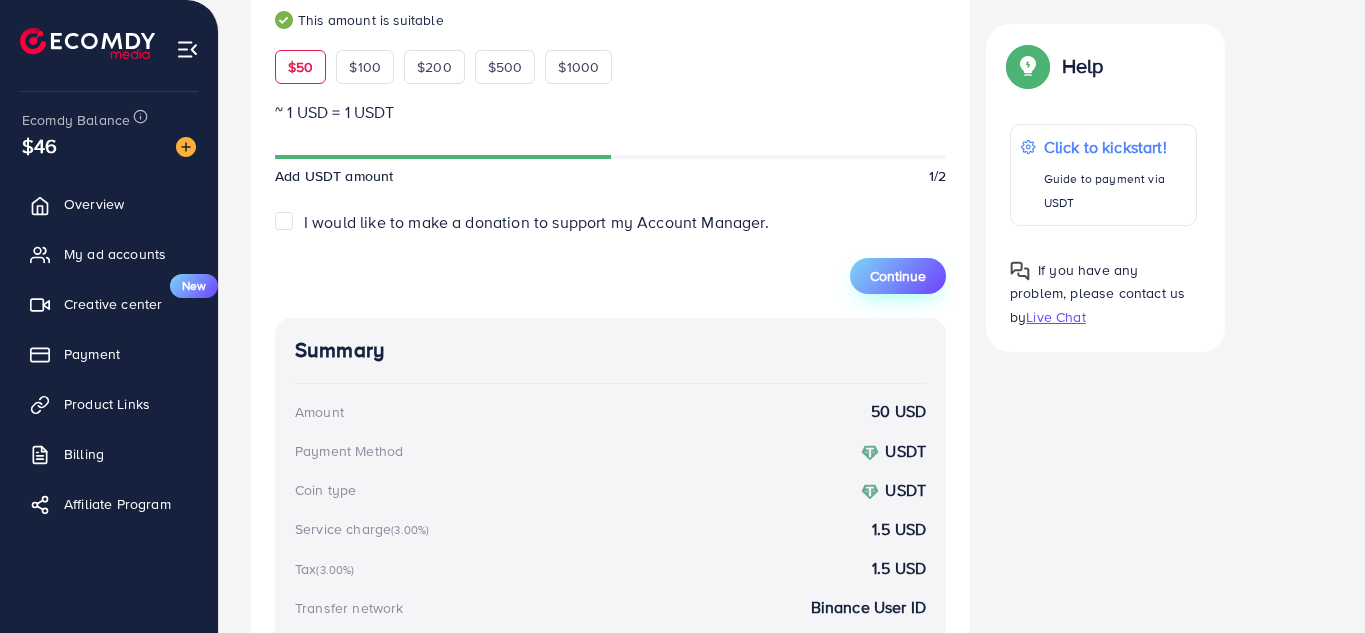 click on "Continue" at bounding box center (898, 276) 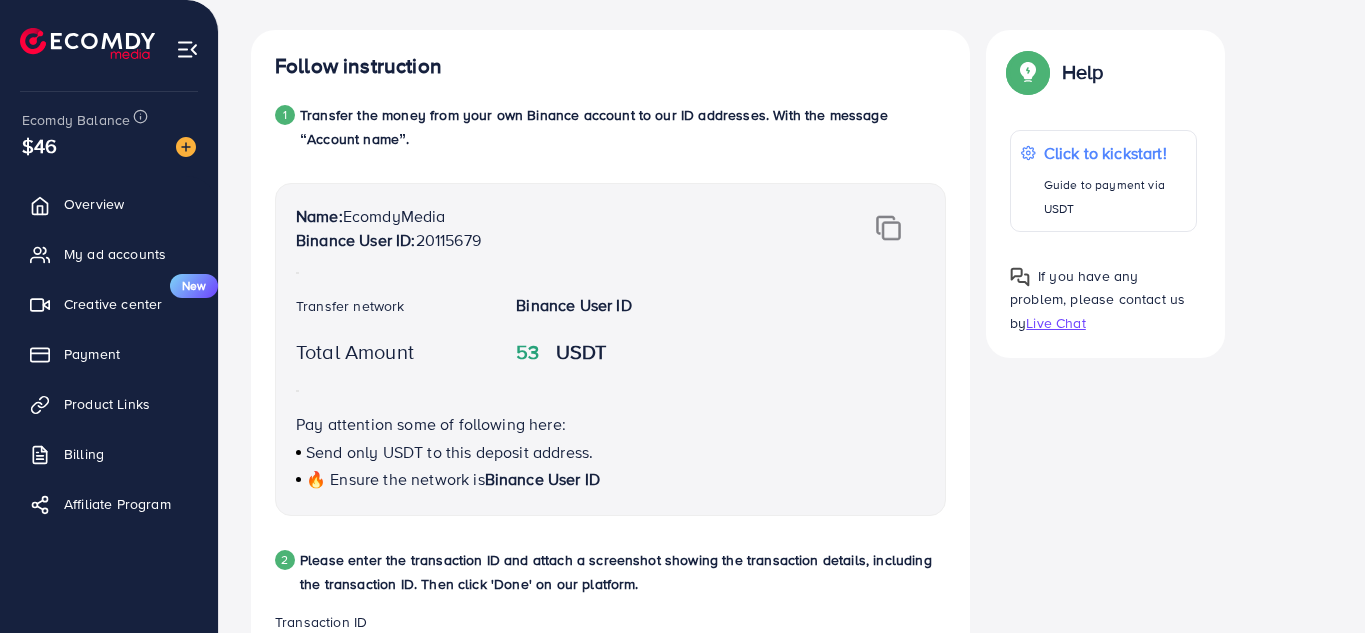 scroll, scrollTop: 200, scrollLeft: 0, axis: vertical 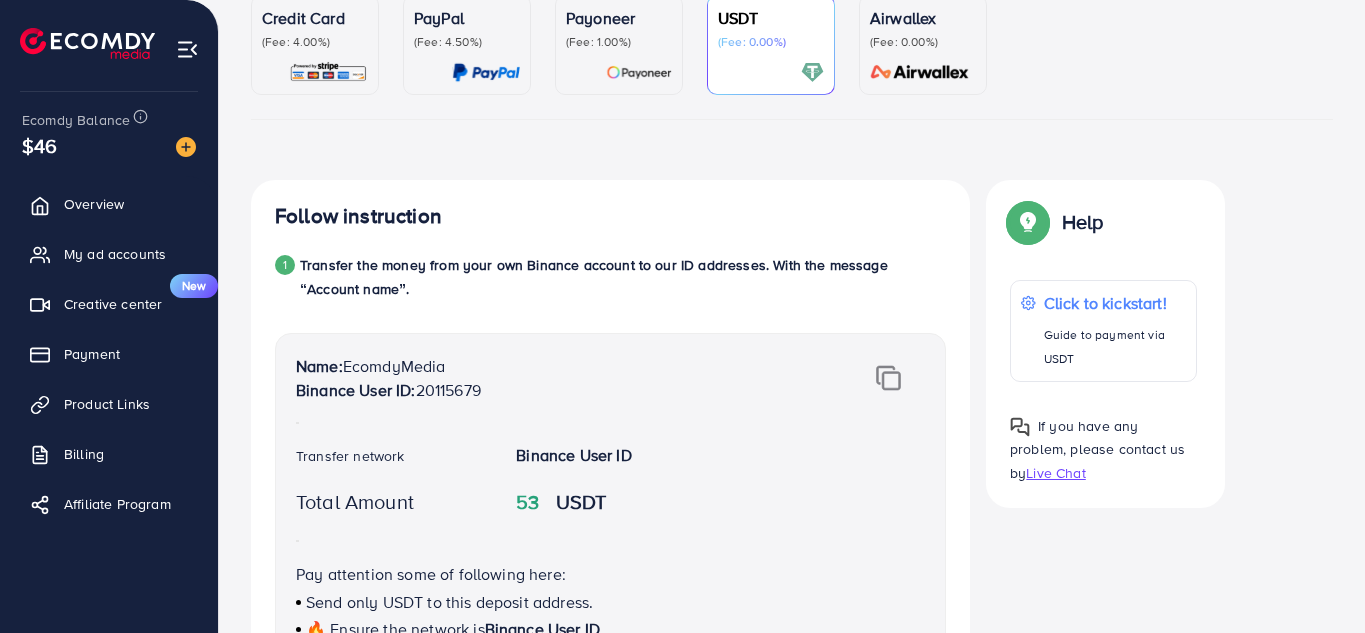 drag, startPoint x: 346, startPoint y: 361, endPoint x: 482, endPoint y: 370, distance: 136.29747 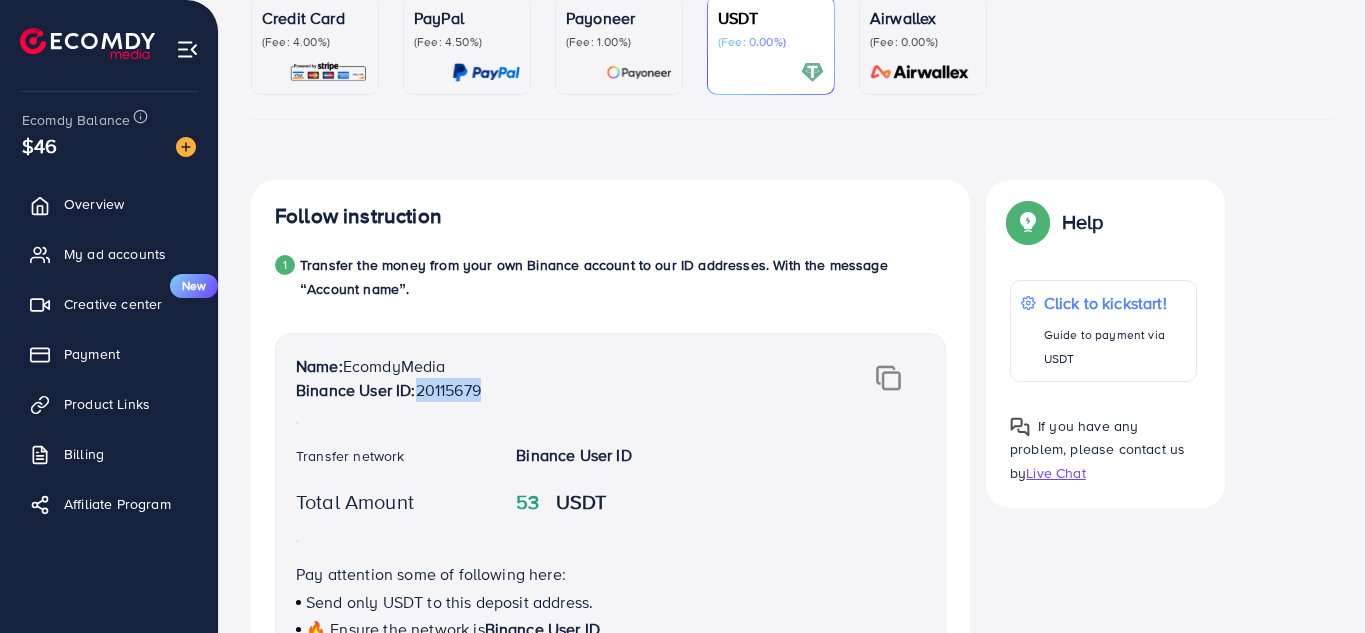 drag, startPoint x: 419, startPoint y: 388, endPoint x: 523, endPoint y: 391, distance: 104.04326 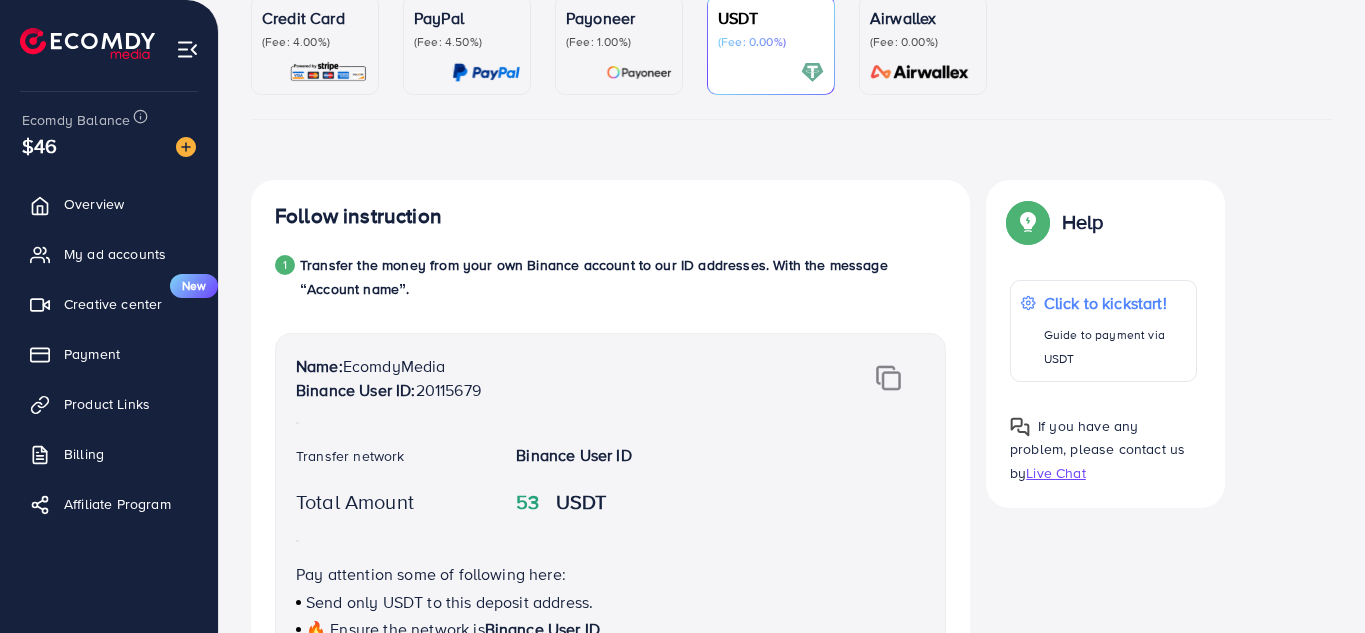 drag, startPoint x: 345, startPoint y: 365, endPoint x: 474, endPoint y: 367, distance: 129.0155 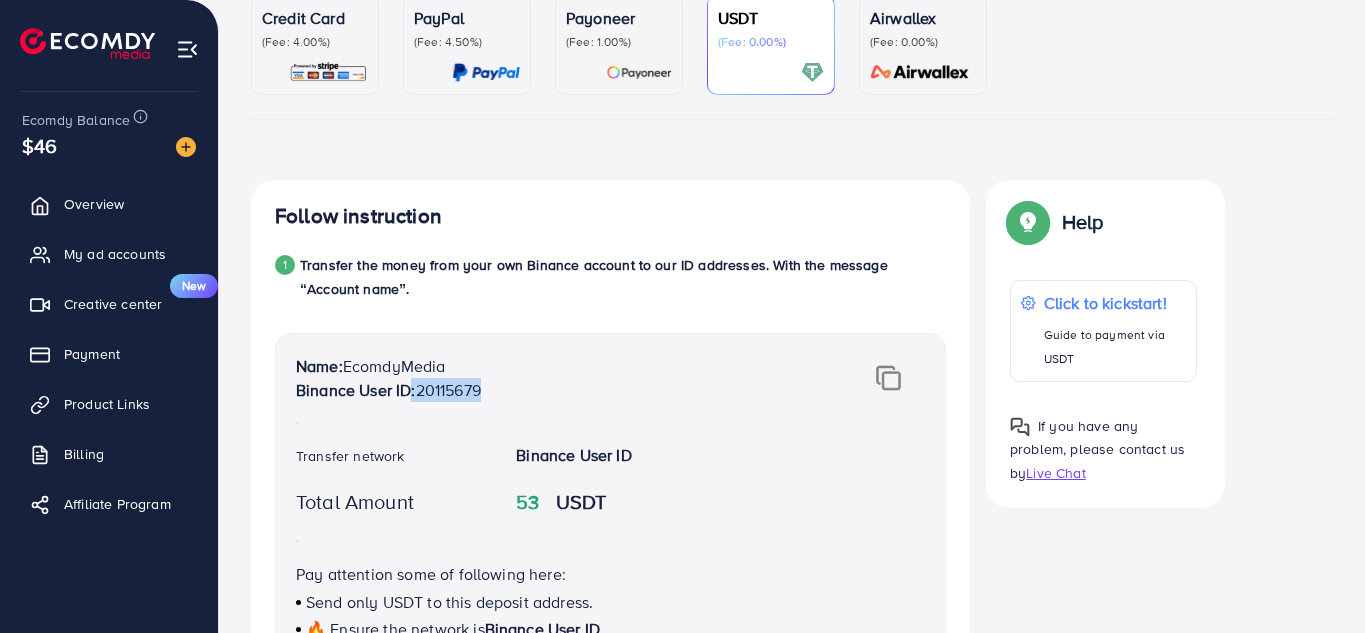 drag, startPoint x: 413, startPoint y: 389, endPoint x: 543, endPoint y: 389, distance: 130 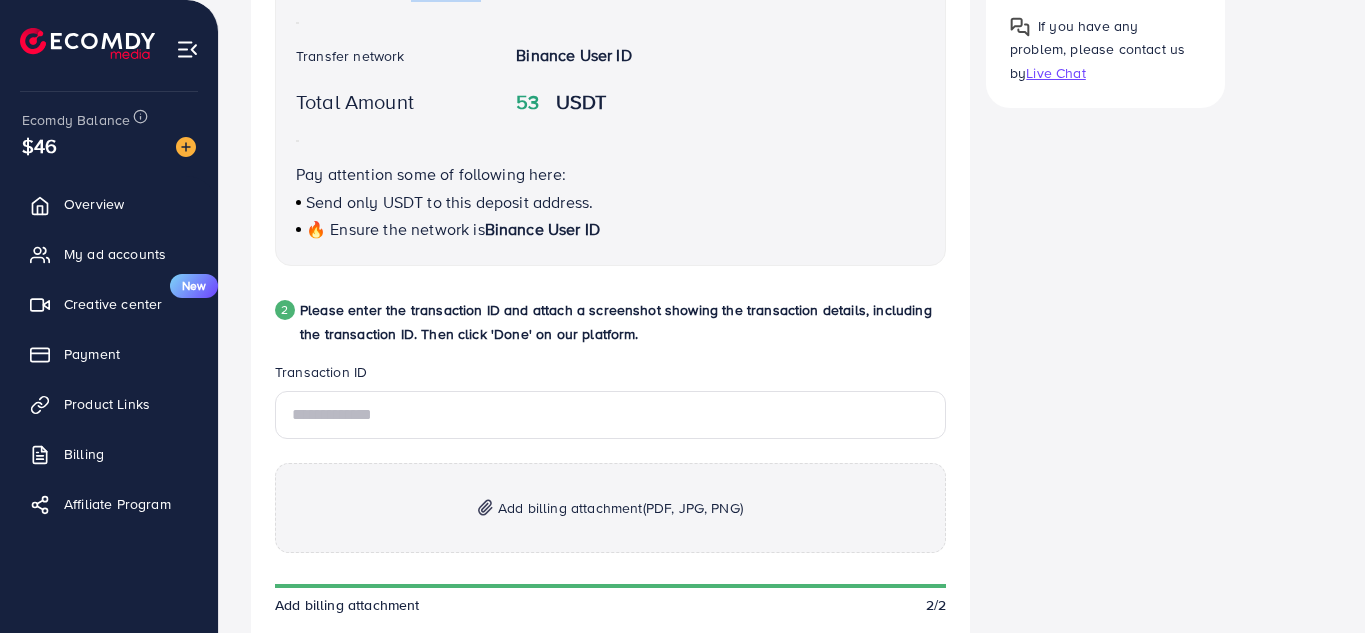 scroll, scrollTop: 400, scrollLeft: 0, axis: vertical 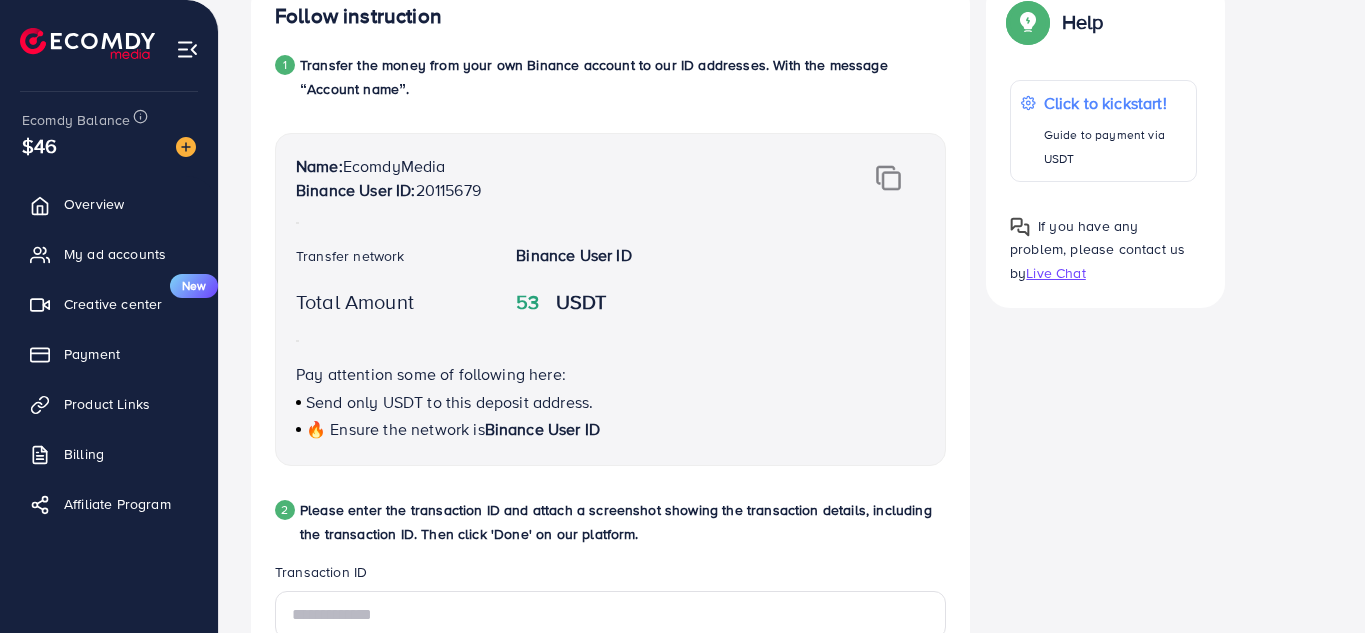 drag, startPoint x: 478, startPoint y: 163, endPoint x: 441, endPoint y: 165, distance: 37.054016 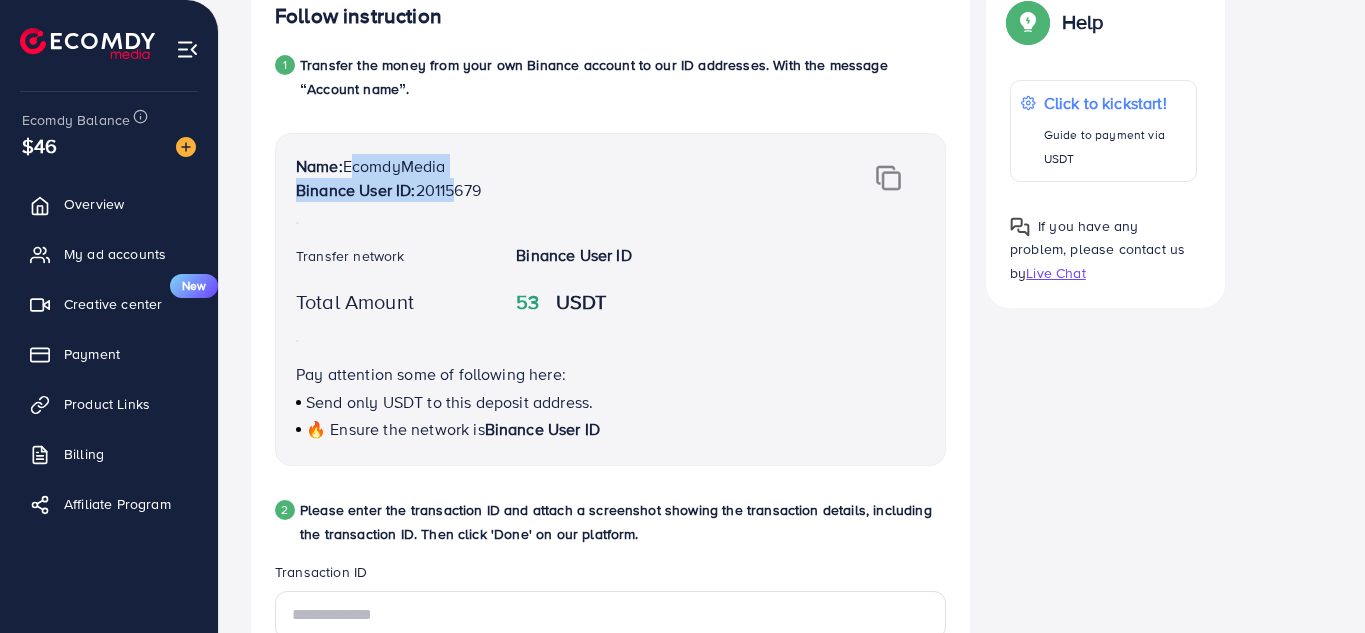 drag, startPoint x: 346, startPoint y: 165, endPoint x: 458, endPoint y: 178, distance: 112.75194 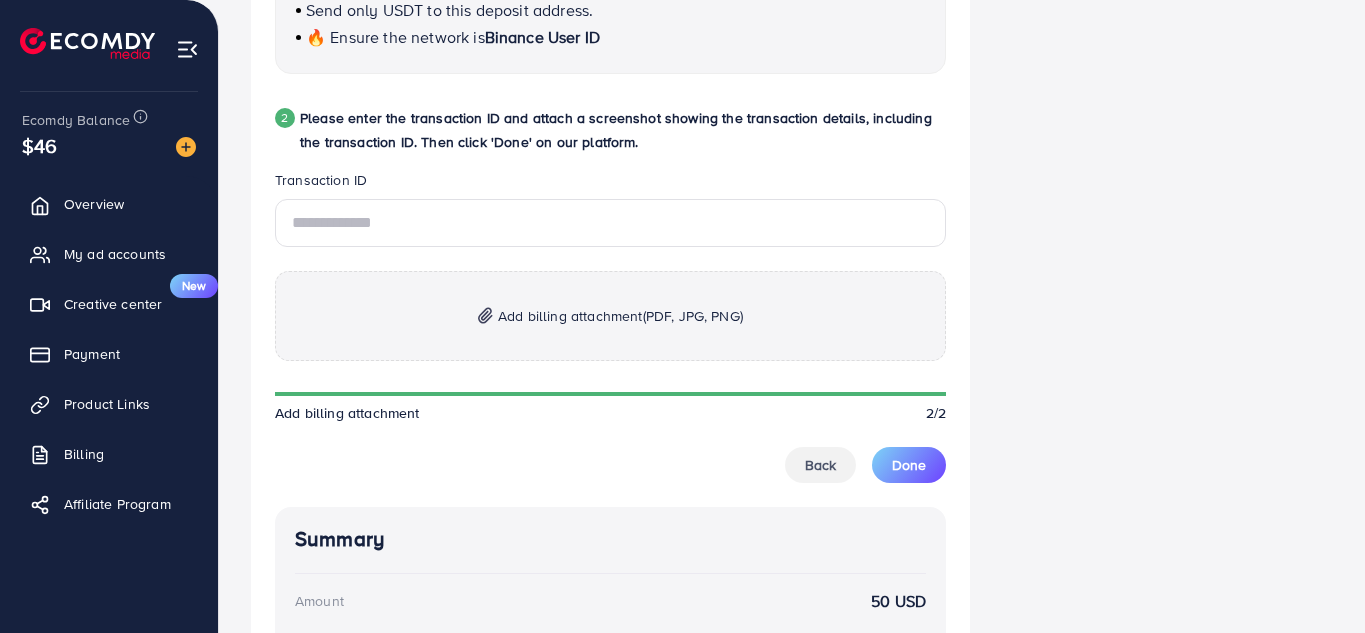 scroll, scrollTop: 800, scrollLeft: 0, axis: vertical 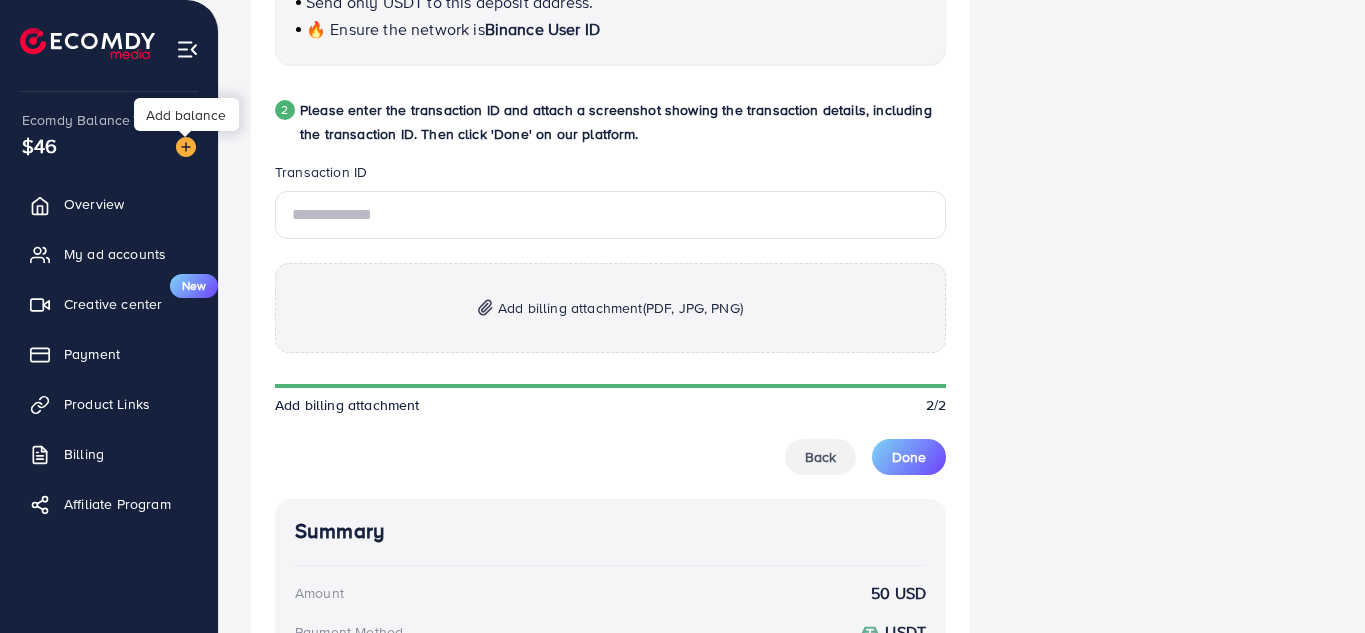click at bounding box center [186, 147] 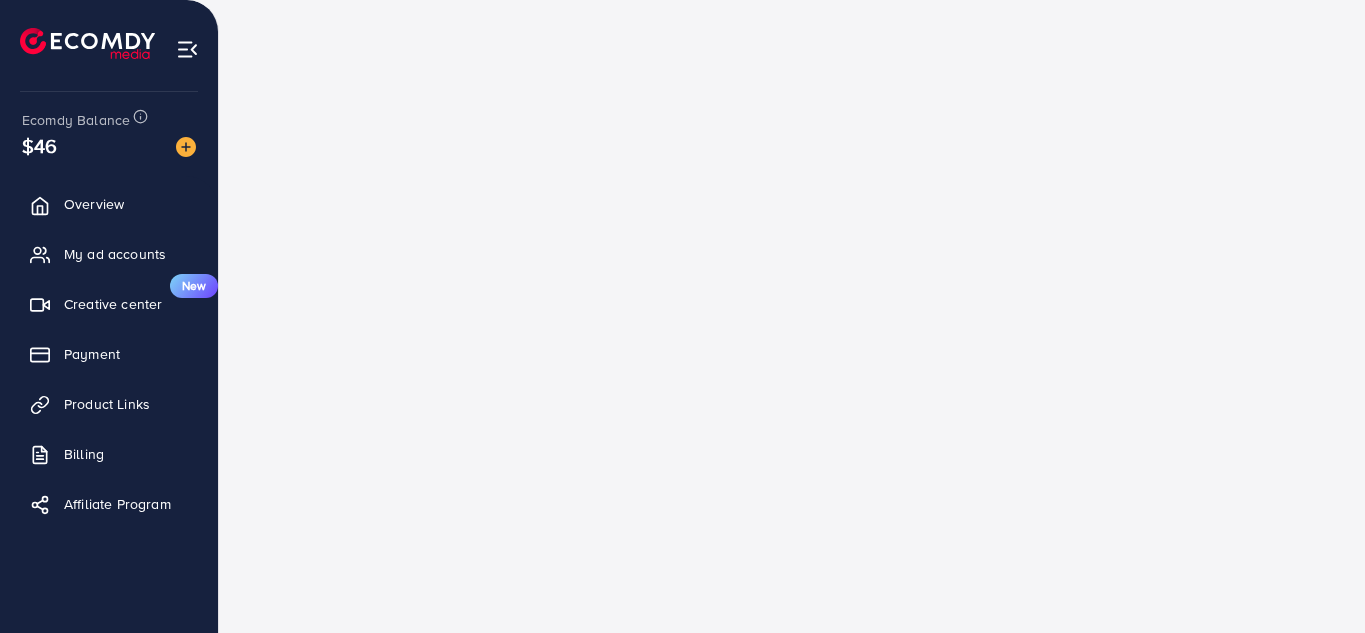scroll, scrollTop: 0, scrollLeft: 0, axis: both 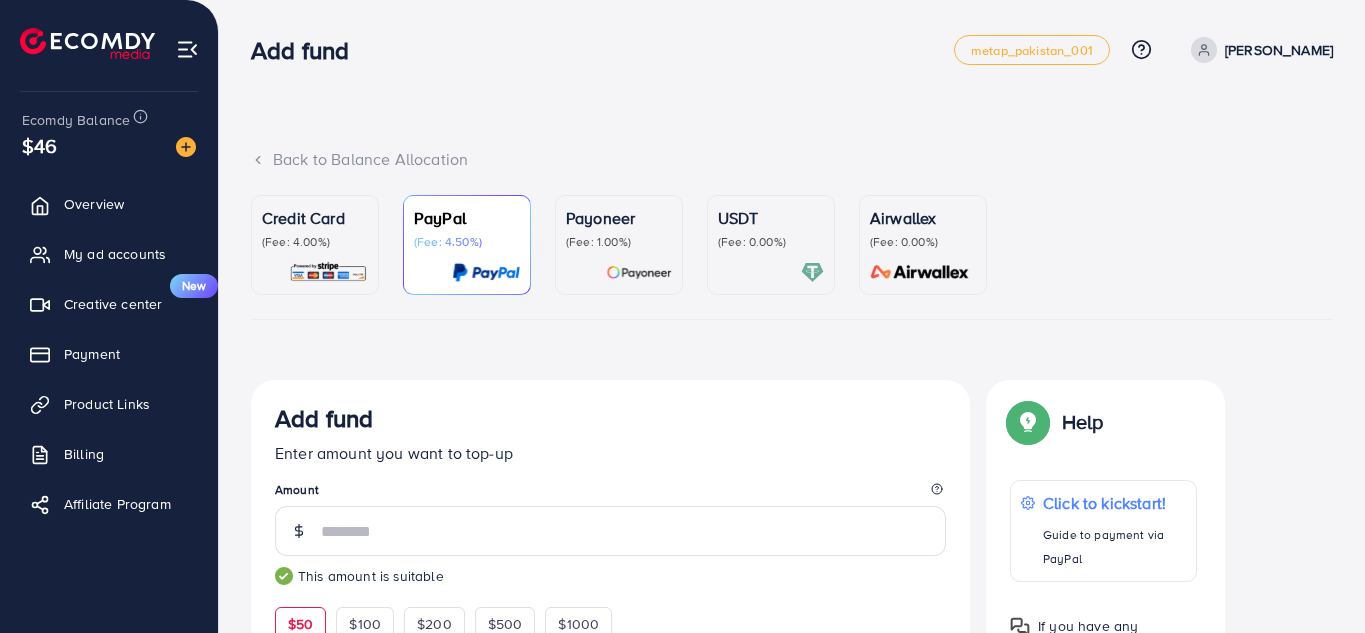 click on "(Fee: 0.00%)" at bounding box center [771, 242] 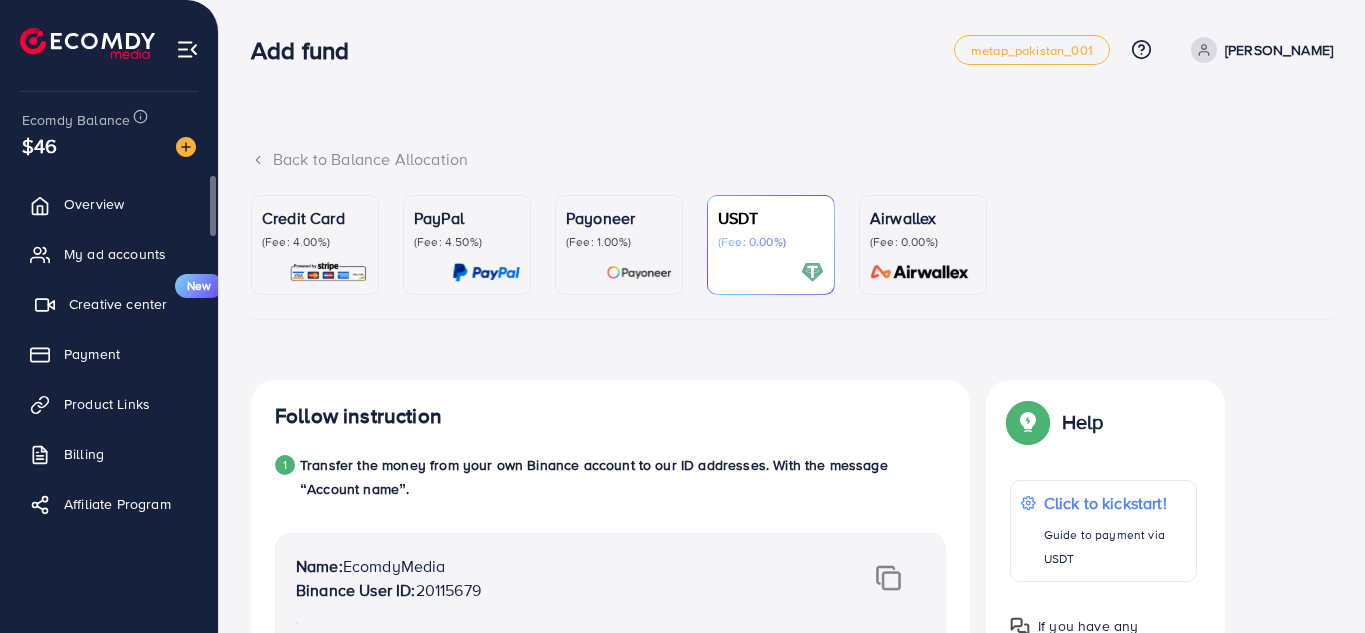 drag, startPoint x: 259, startPoint y: 161, endPoint x: 84, endPoint y: 286, distance: 215.05814 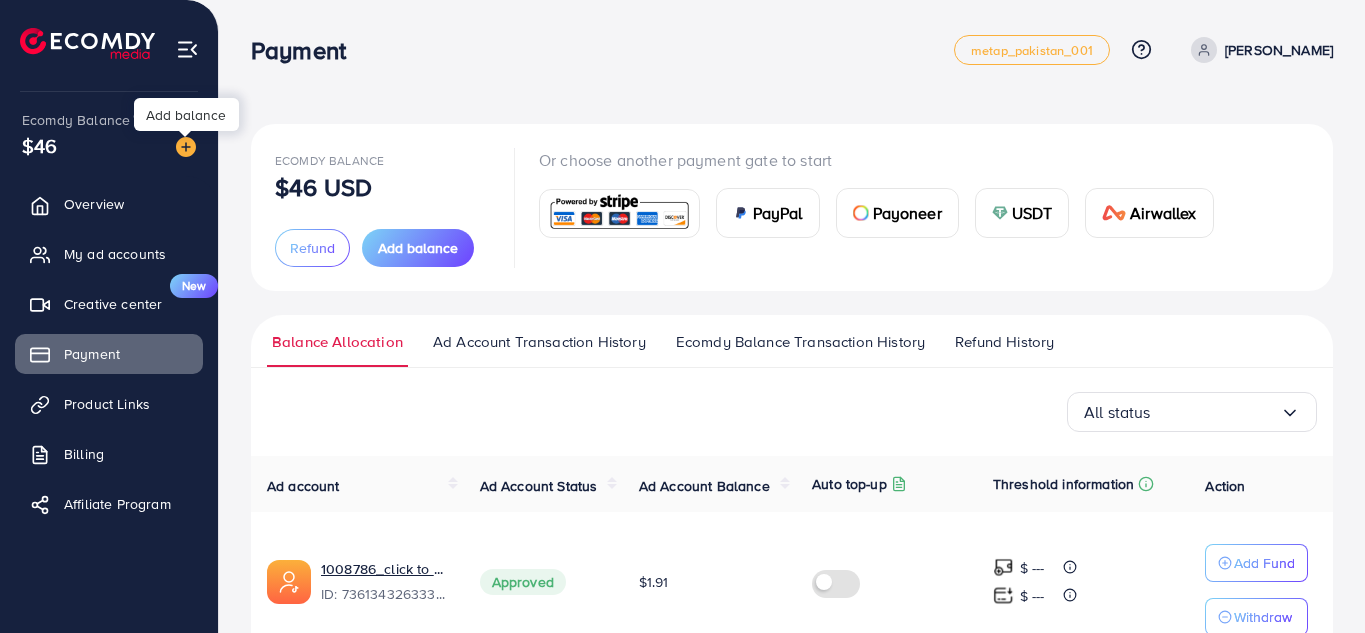 click at bounding box center [186, 147] 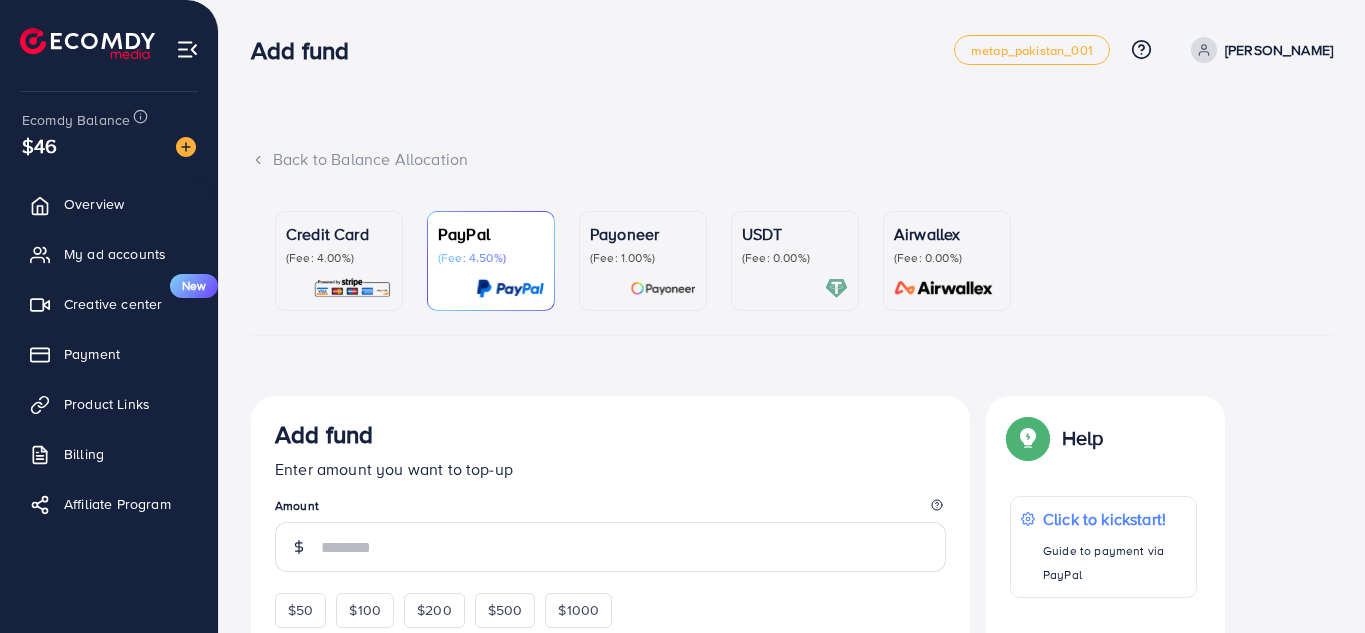 click on "(Fee: 0.00%)" at bounding box center [795, 258] 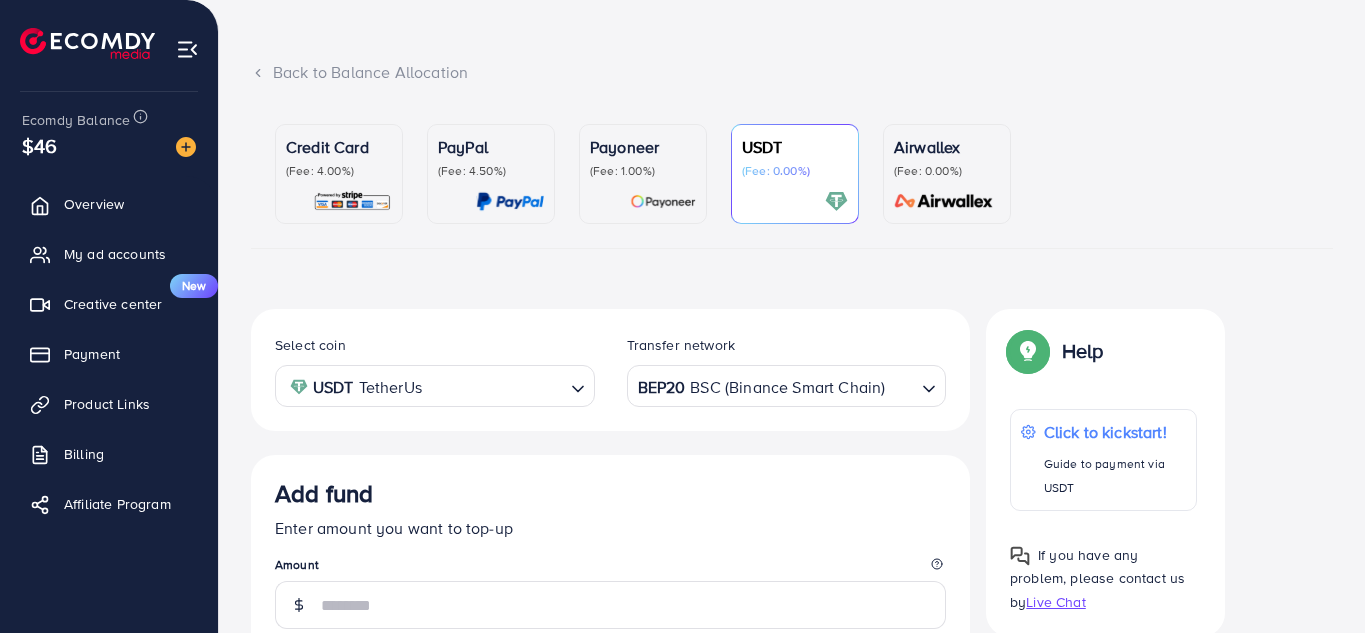 scroll, scrollTop: 100, scrollLeft: 0, axis: vertical 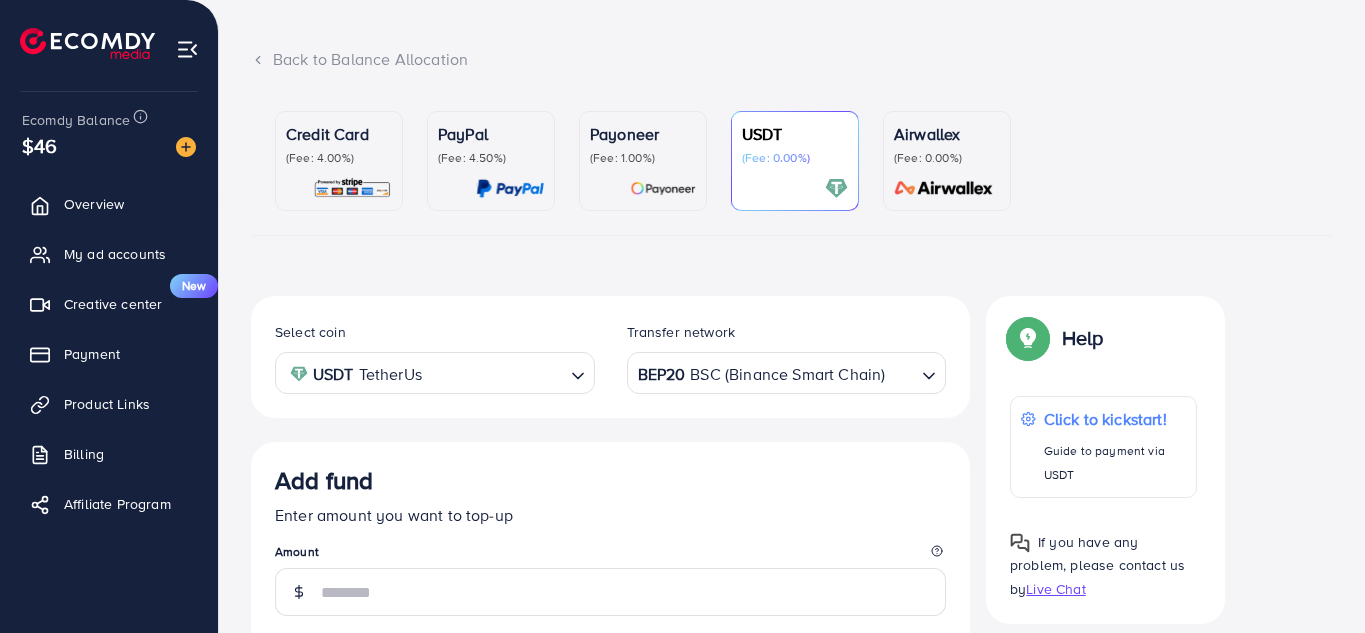 click on "BEP20 BSC (Binance Smart Chain)" at bounding box center [775, 371] 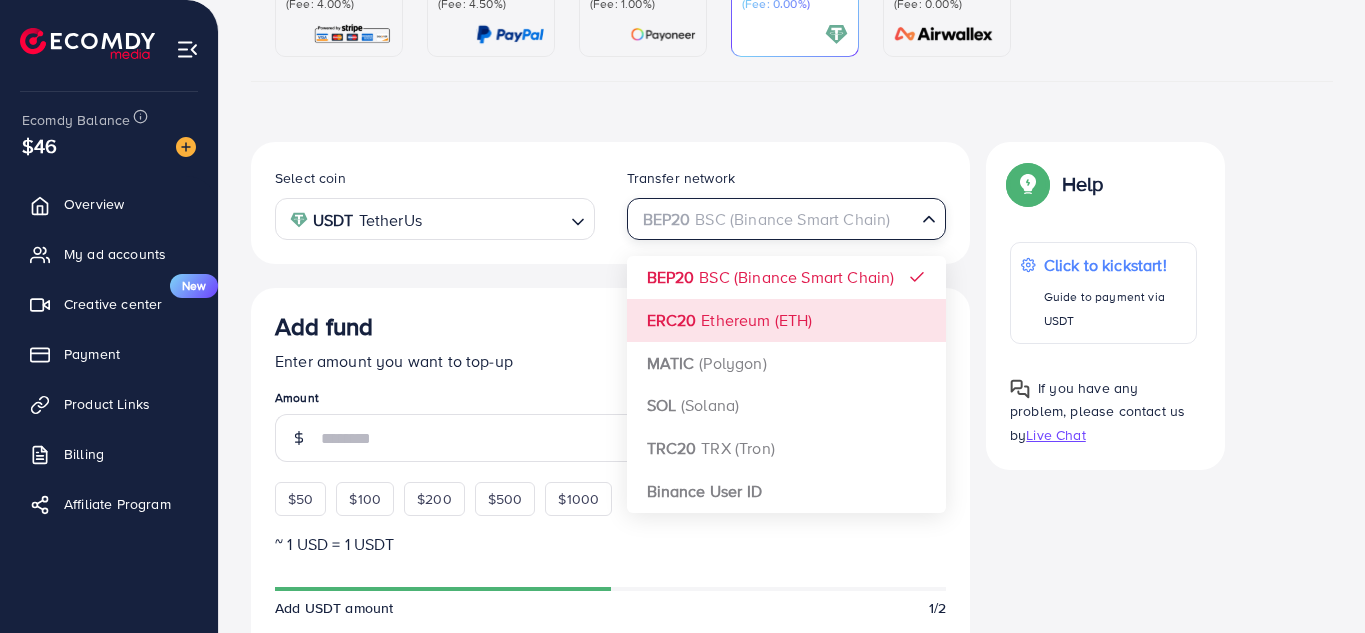 scroll, scrollTop: 300, scrollLeft: 0, axis: vertical 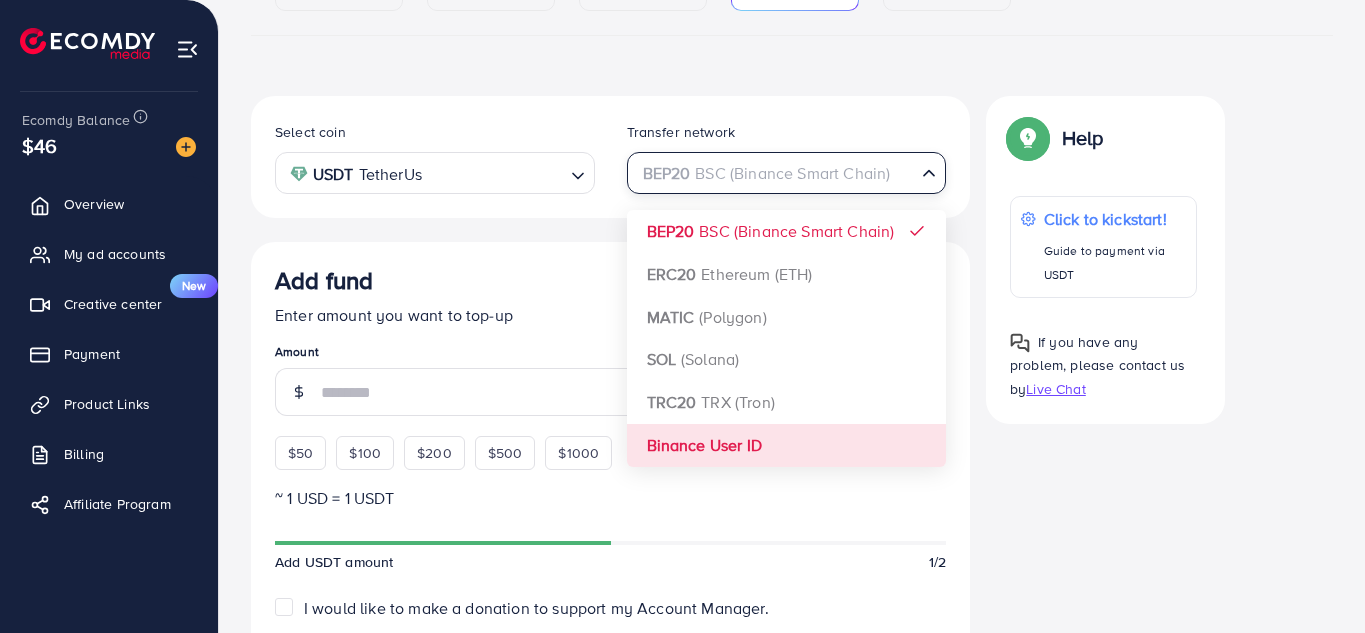 click on "Select coin   USDT TetherUs           Loading...     Transfer network   BEP20 BSC (Binance Smart Chain)           Loading...     BEP20 BSC (Binance Smart Chain) ERC20 Ethereum (ETH) MATIC (Polygon) SOL (Solana) TRC20 TRX (Tron) Binance User ID        Add fund  Enter amount you want to top-up Amount $50 $100 $200 $500 $1000  ~ 1 USD = 1 USDT   Add USDT amount  1/2 I would like to make a donation to support my Account Manager. 5% 10% 15% 20%  Continue   Summary   Amount   --   Payment Method   --   Coin type   --   Service charge   (3.00%)   --   Tax   (3.00%)   --   Transfer network   --   Total Amount   --" at bounding box center [610, 630] 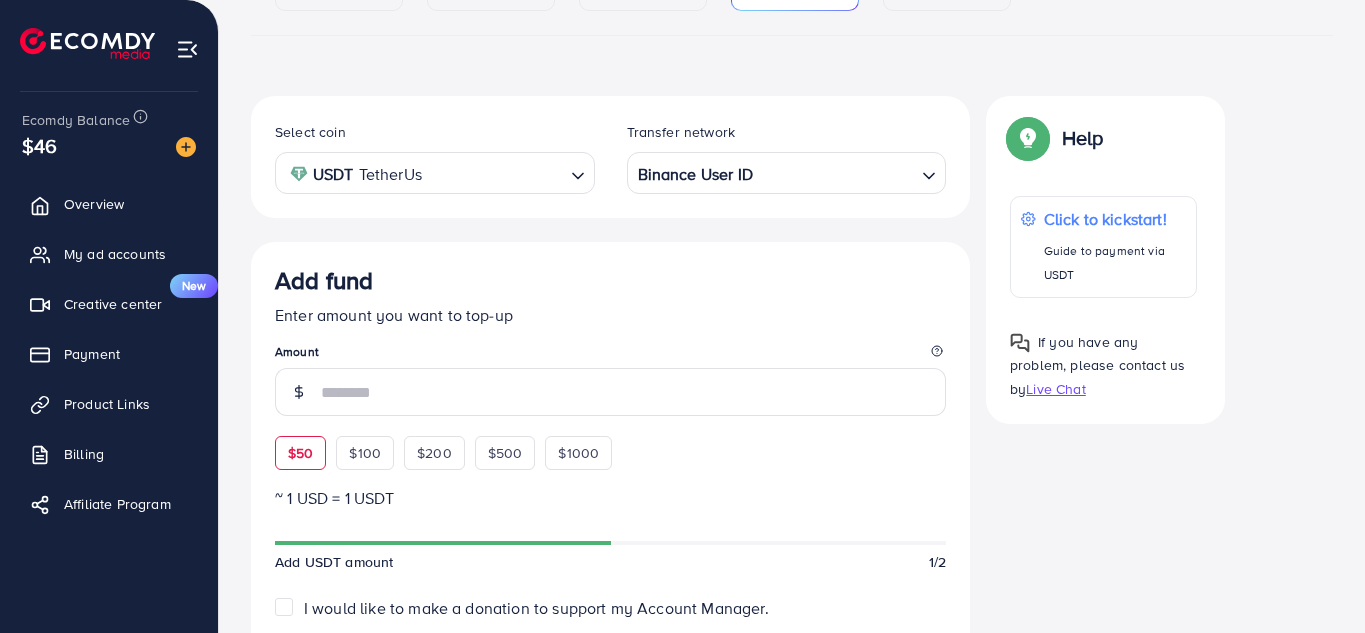 click on "$50" at bounding box center (300, 453) 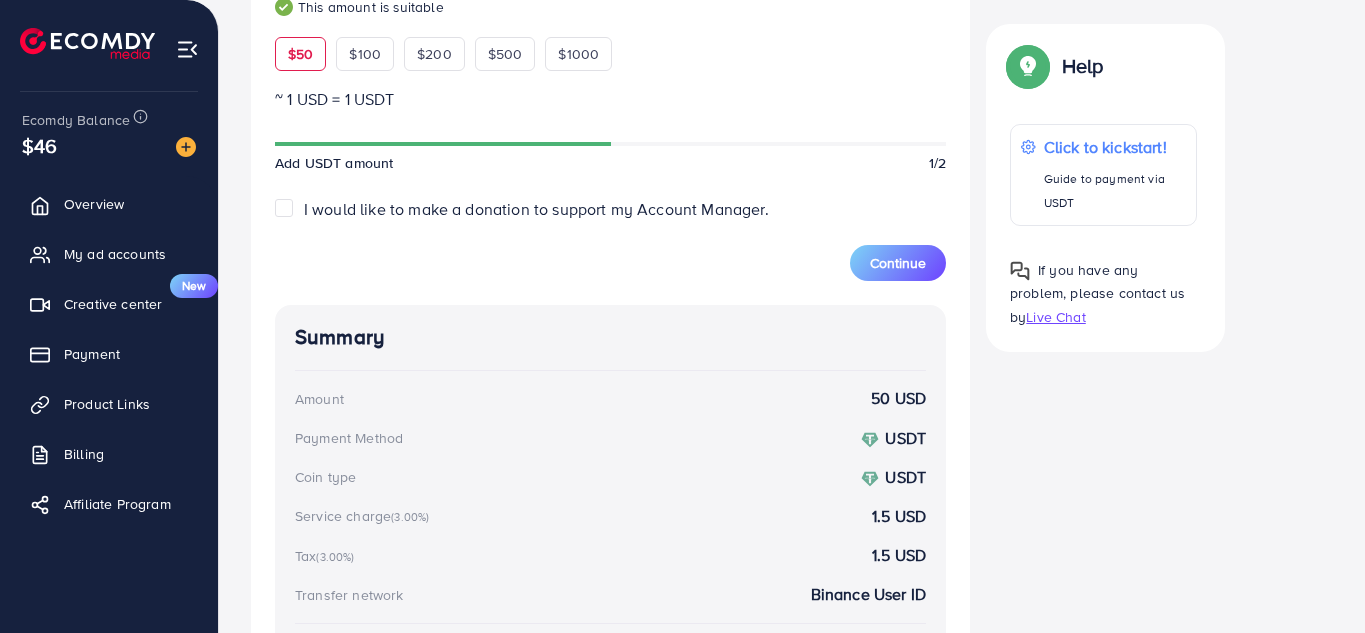 scroll, scrollTop: 634, scrollLeft: 0, axis: vertical 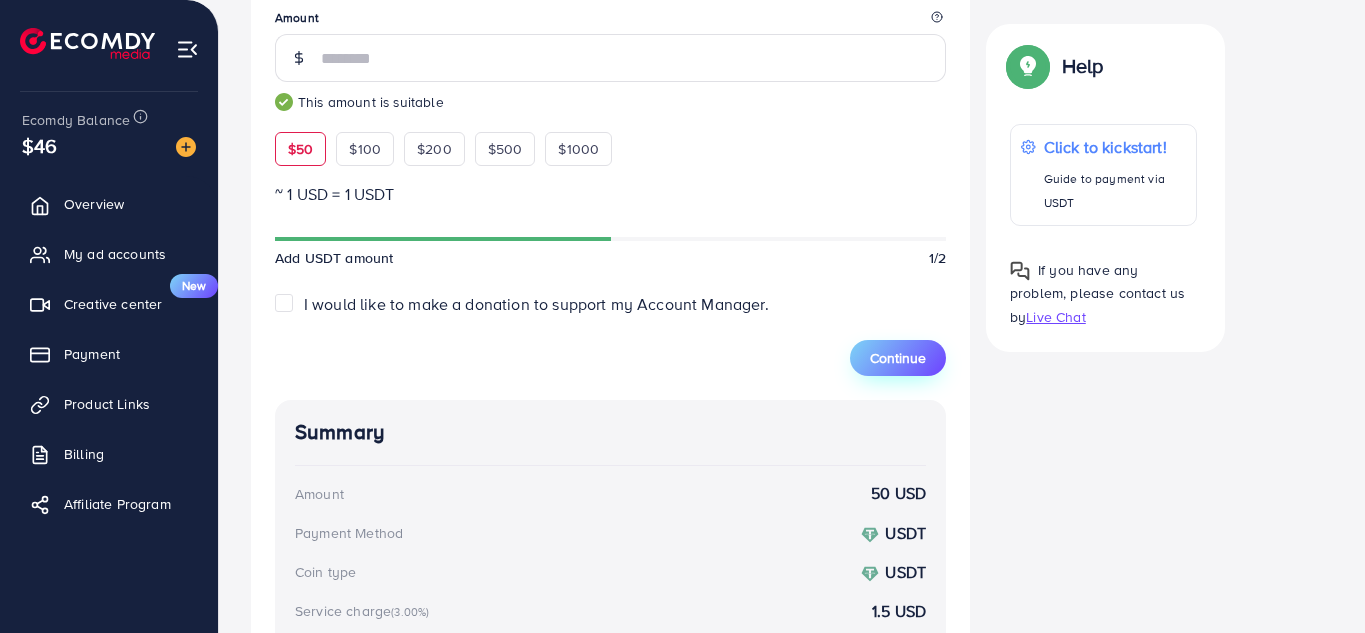 click on "Continue" at bounding box center [898, 358] 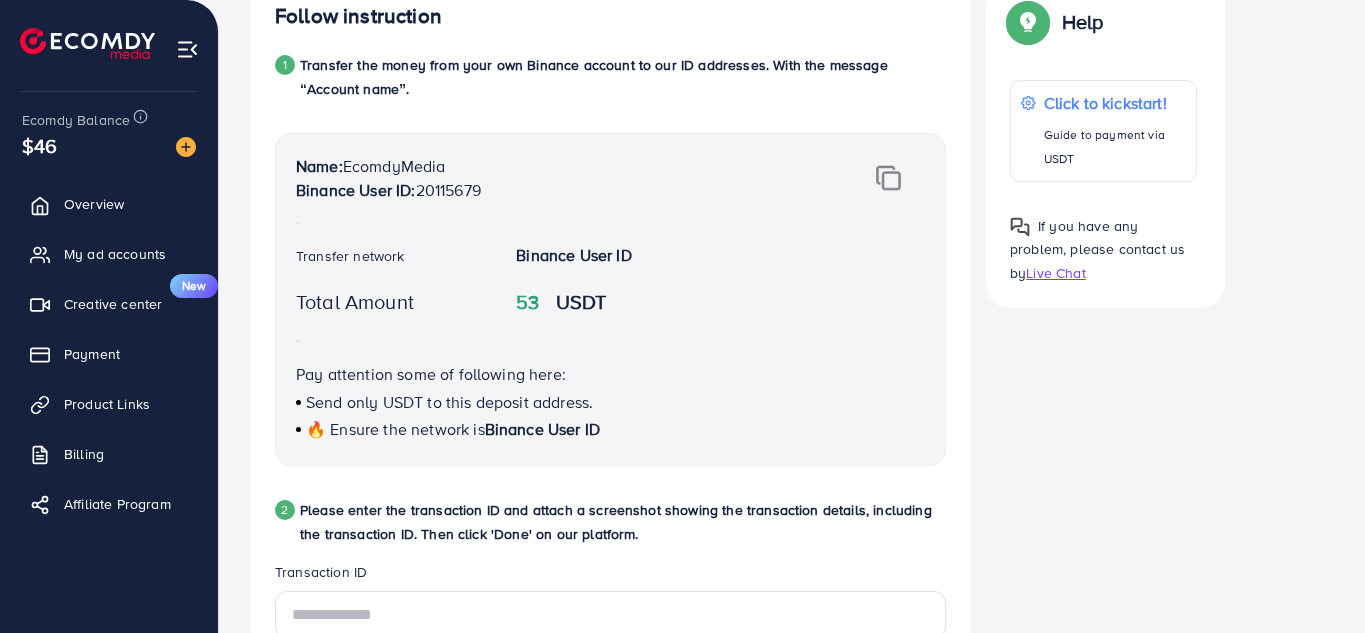 scroll, scrollTop: 316, scrollLeft: 0, axis: vertical 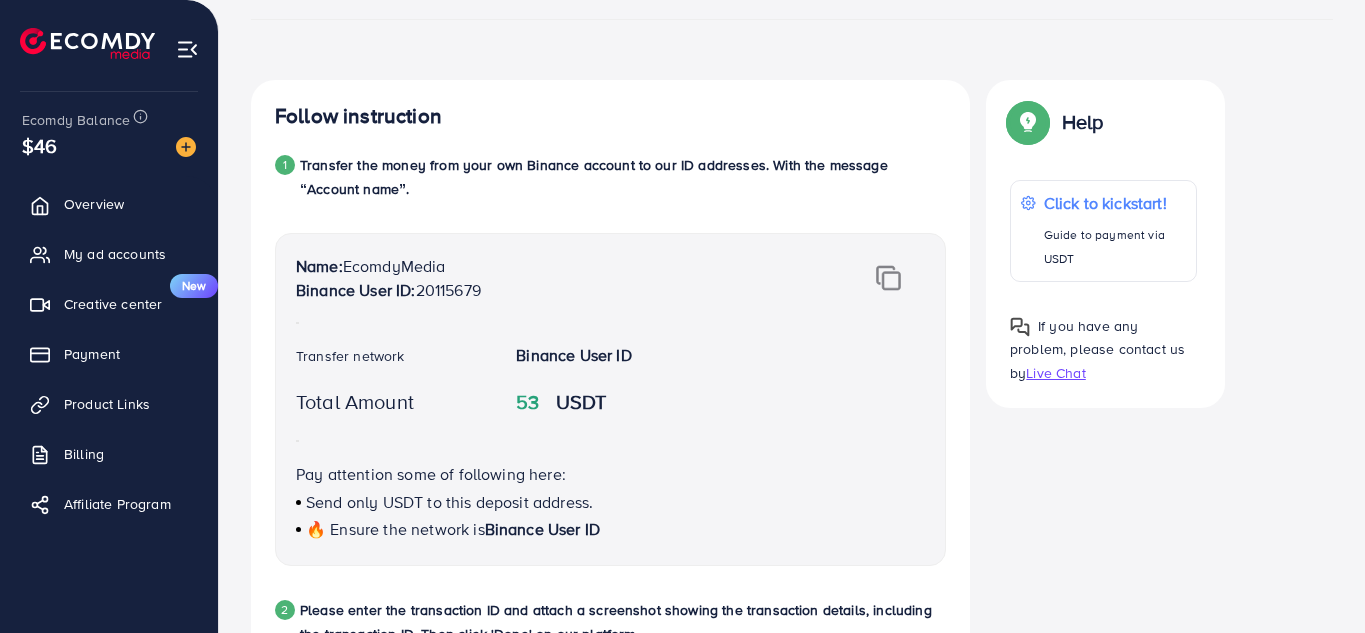 drag, startPoint x: 343, startPoint y: 267, endPoint x: 490, endPoint y: 258, distance: 147.27525 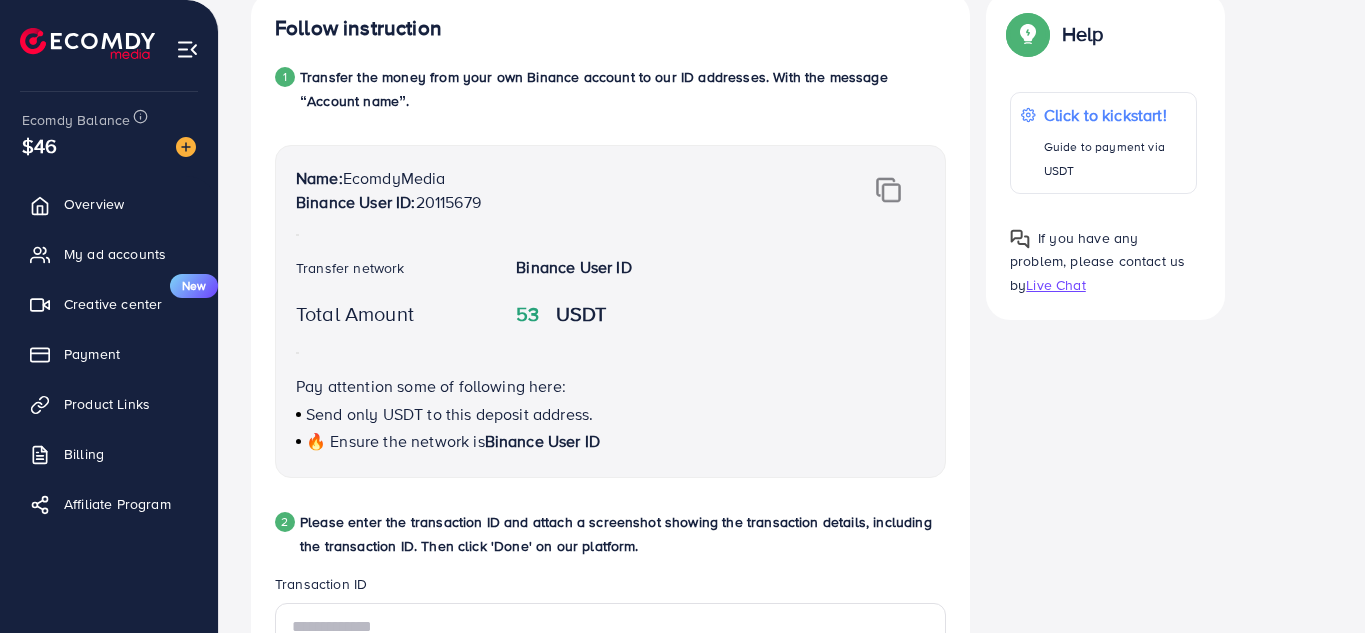 scroll, scrollTop: 416, scrollLeft: 0, axis: vertical 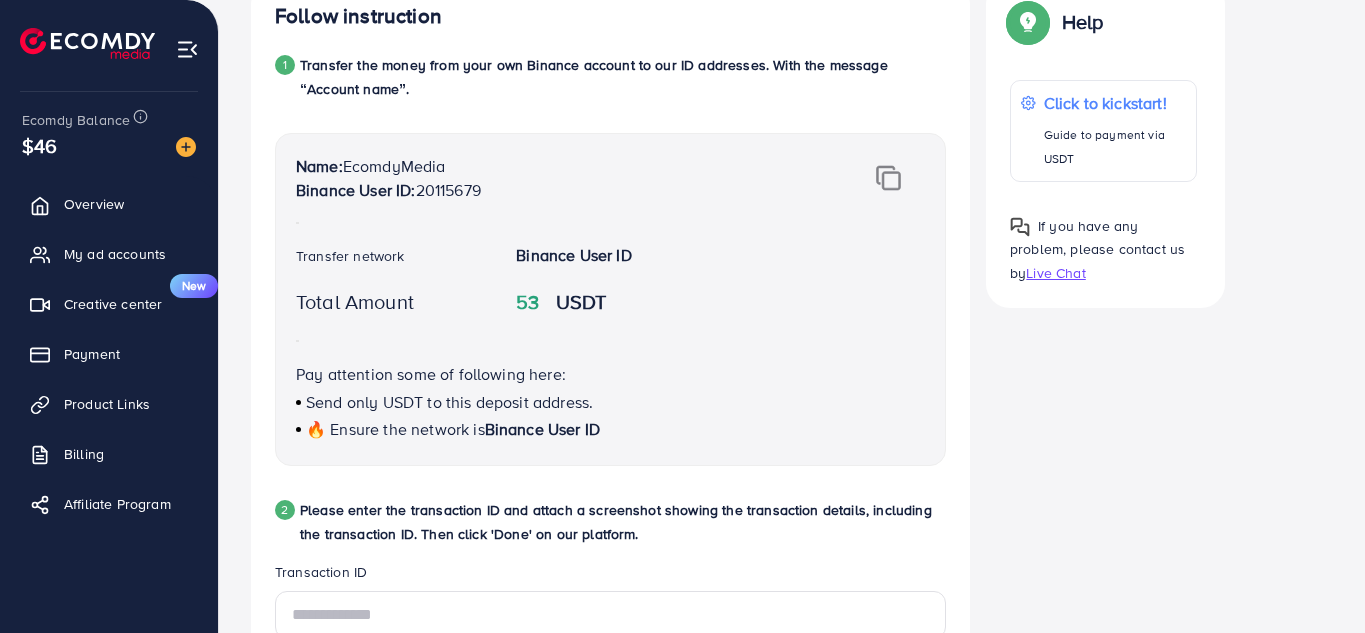 drag, startPoint x: 521, startPoint y: 297, endPoint x: 542, endPoint y: 297, distance: 21 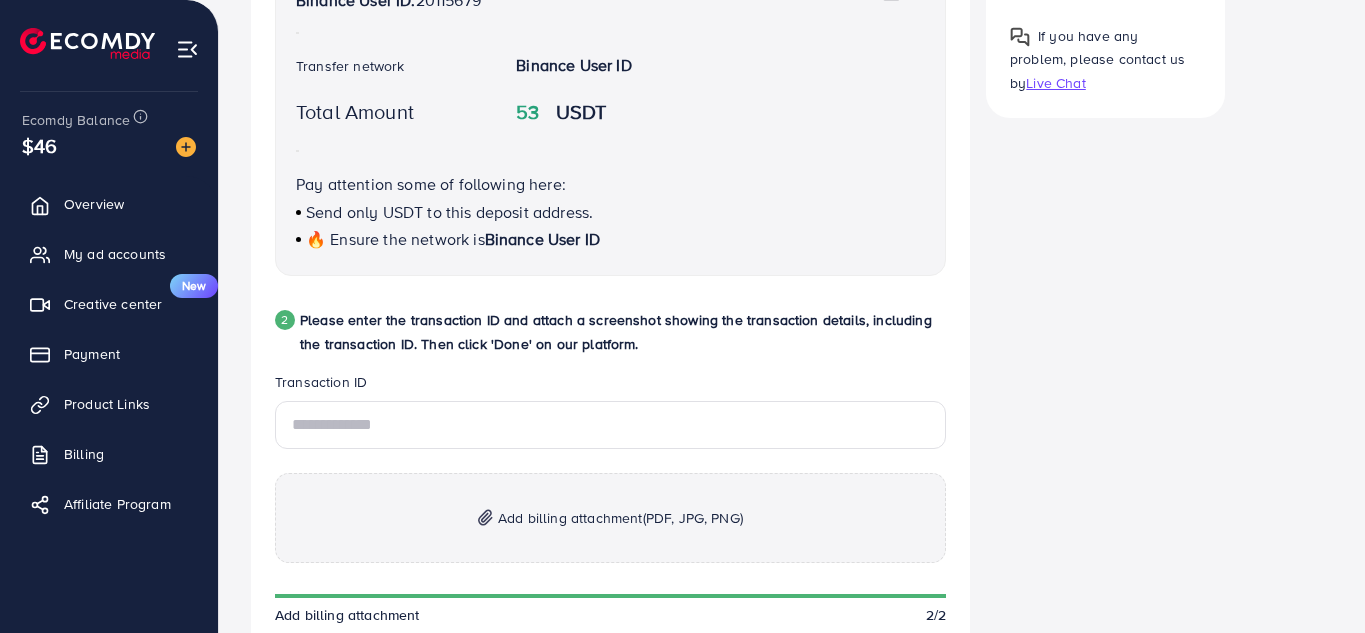 scroll, scrollTop: 616, scrollLeft: 0, axis: vertical 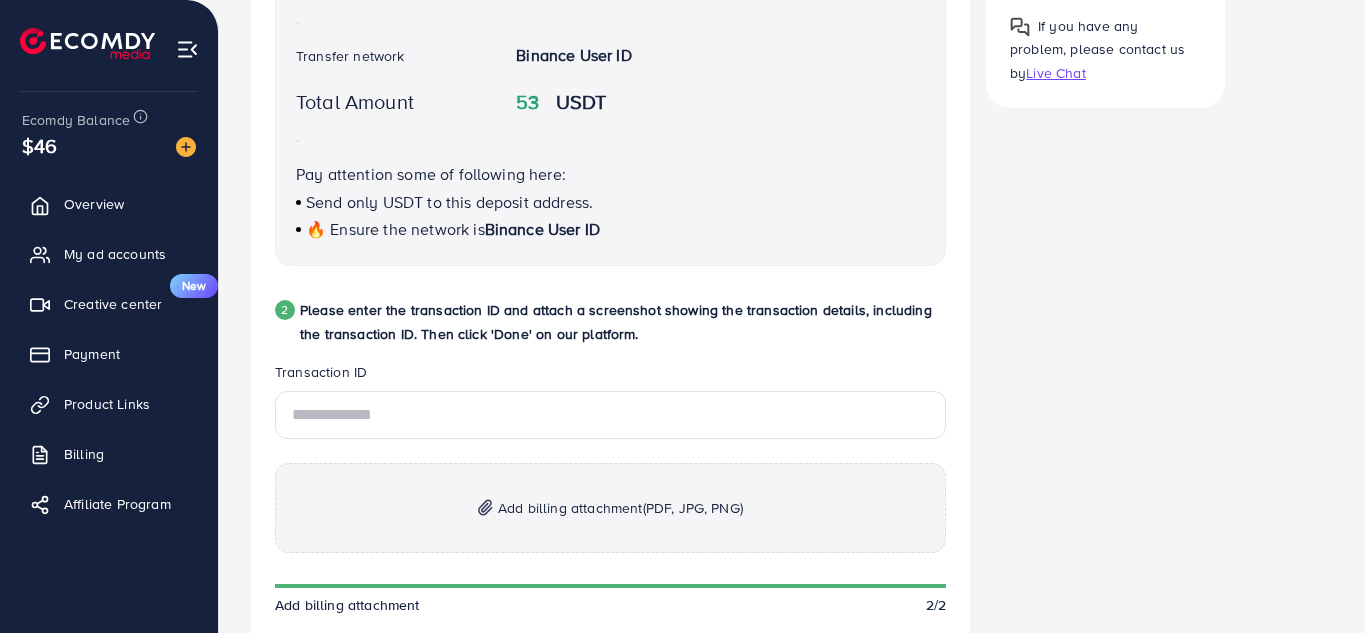 click on "Add billing attachment  (PDF, JPG, PNG)" at bounding box center (620, 508) 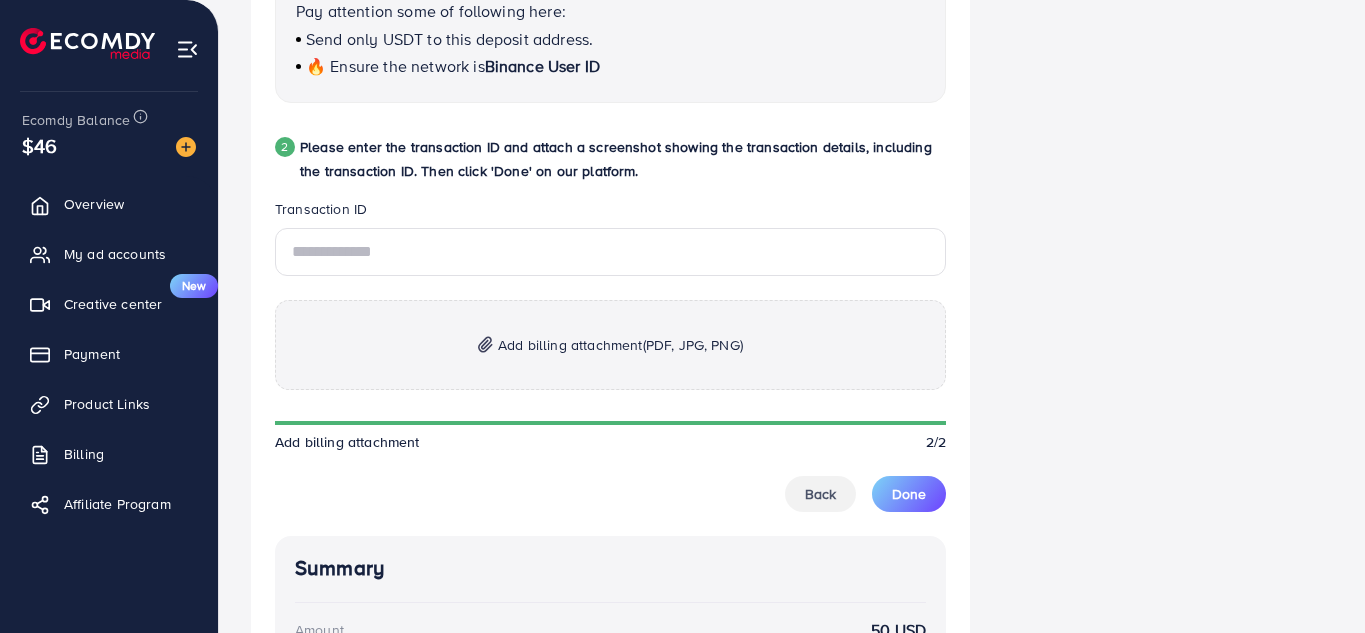 scroll, scrollTop: 916, scrollLeft: 0, axis: vertical 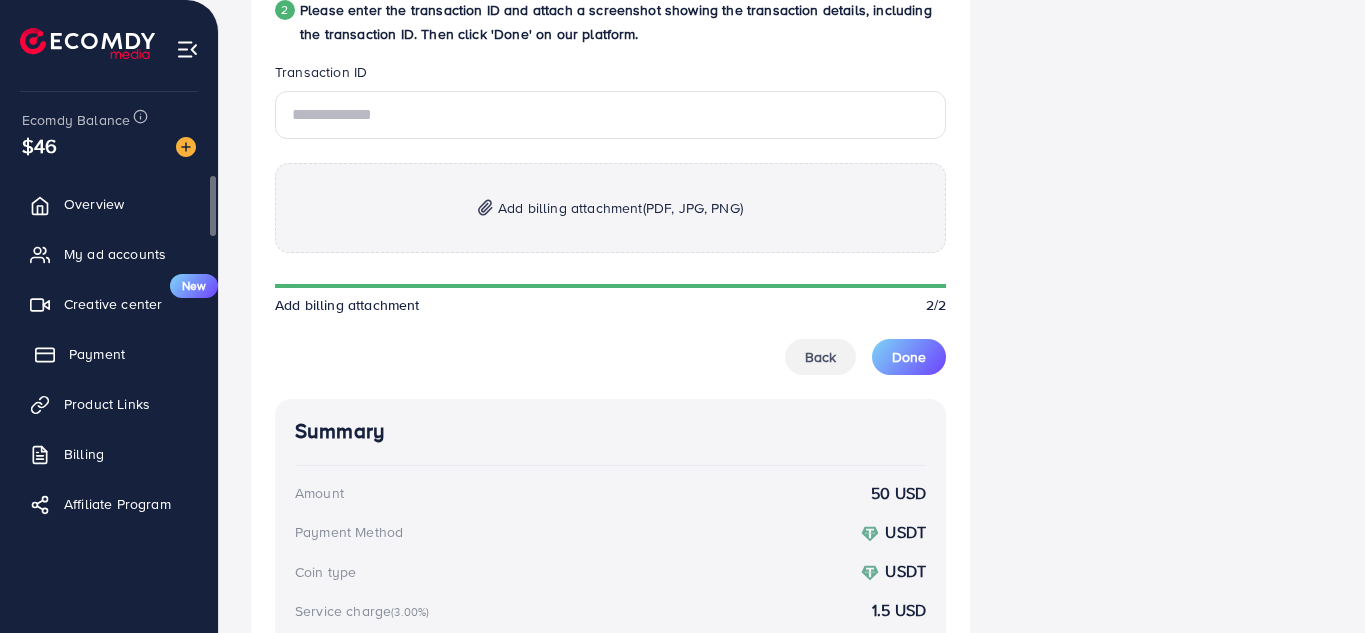 click on "Payment" at bounding box center [97, 354] 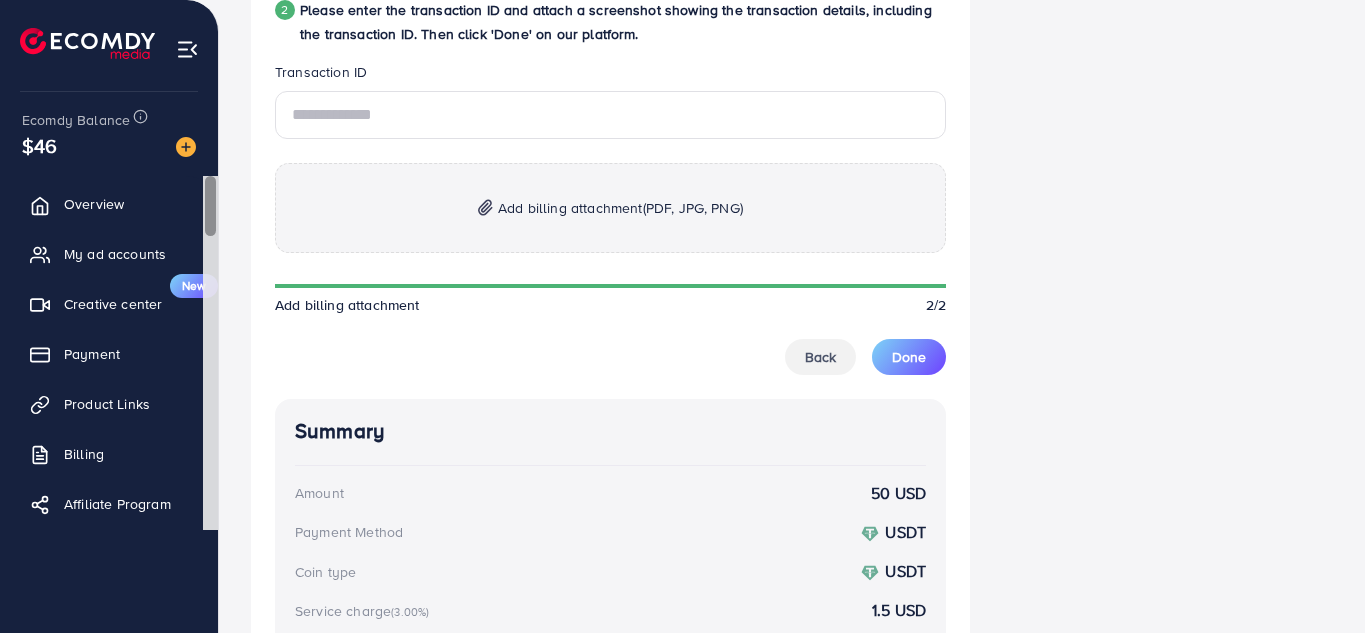 scroll, scrollTop: 0, scrollLeft: 0, axis: both 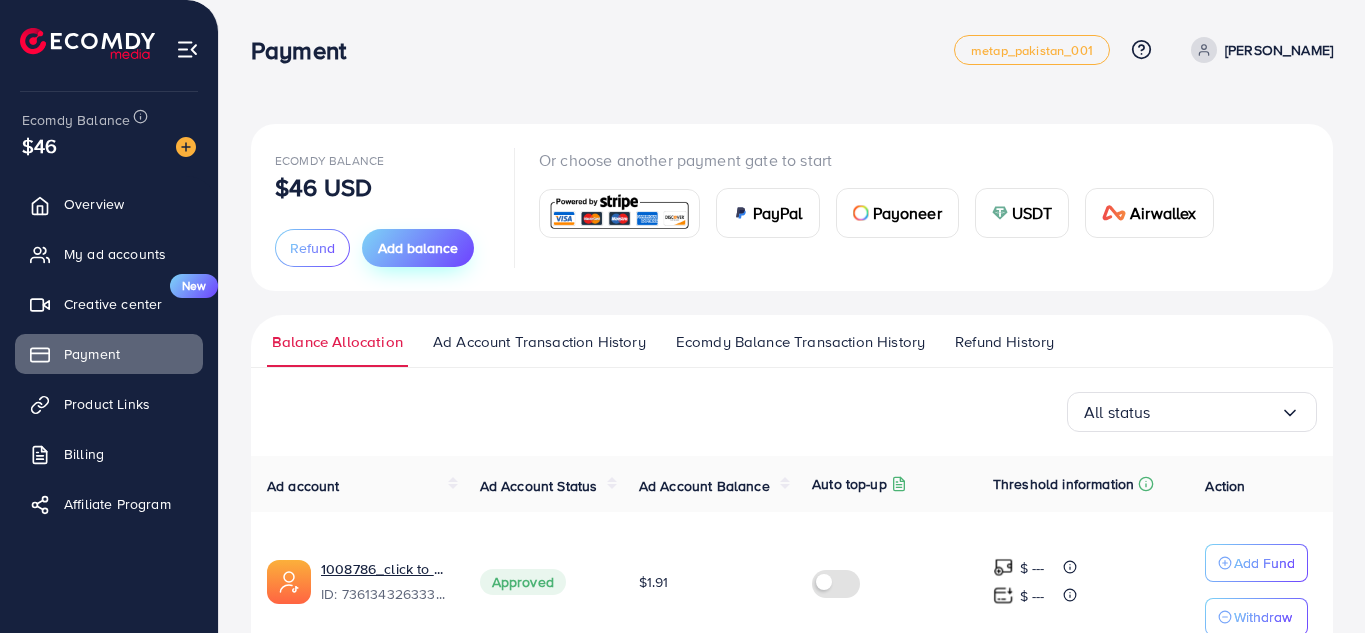 click on "Add balance" at bounding box center (418, 248) 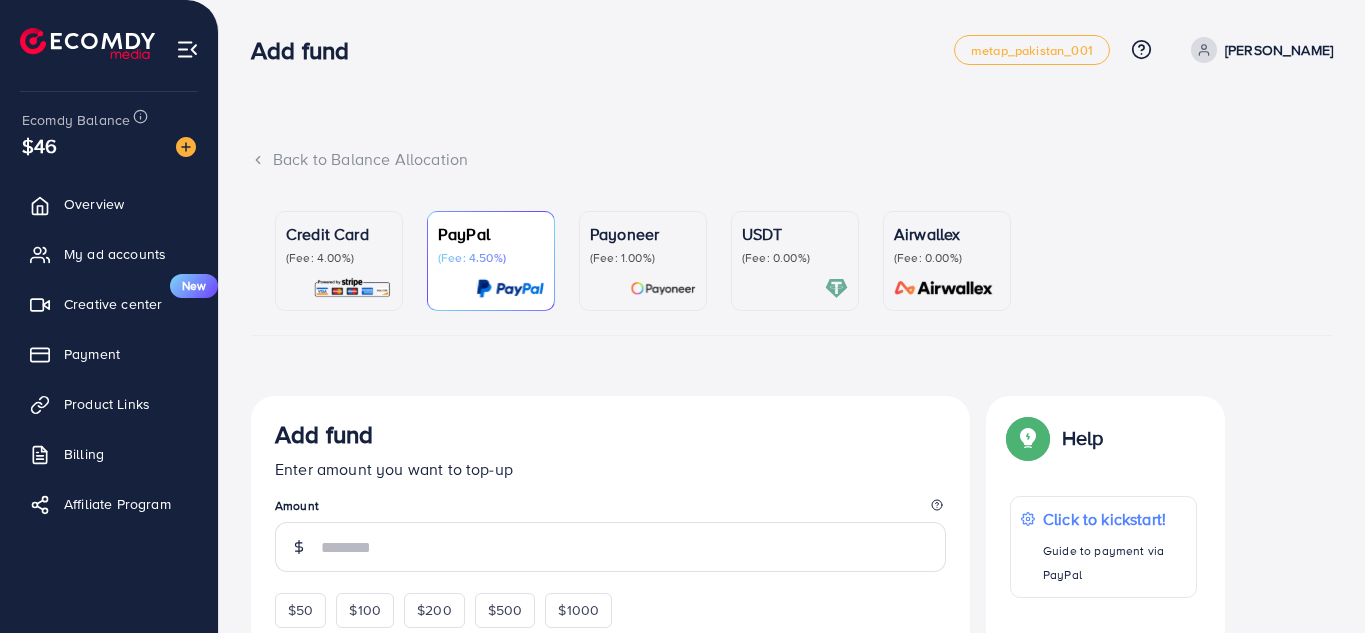 click on "(Fee: 0.00%)" at bounding box center [795, 258] 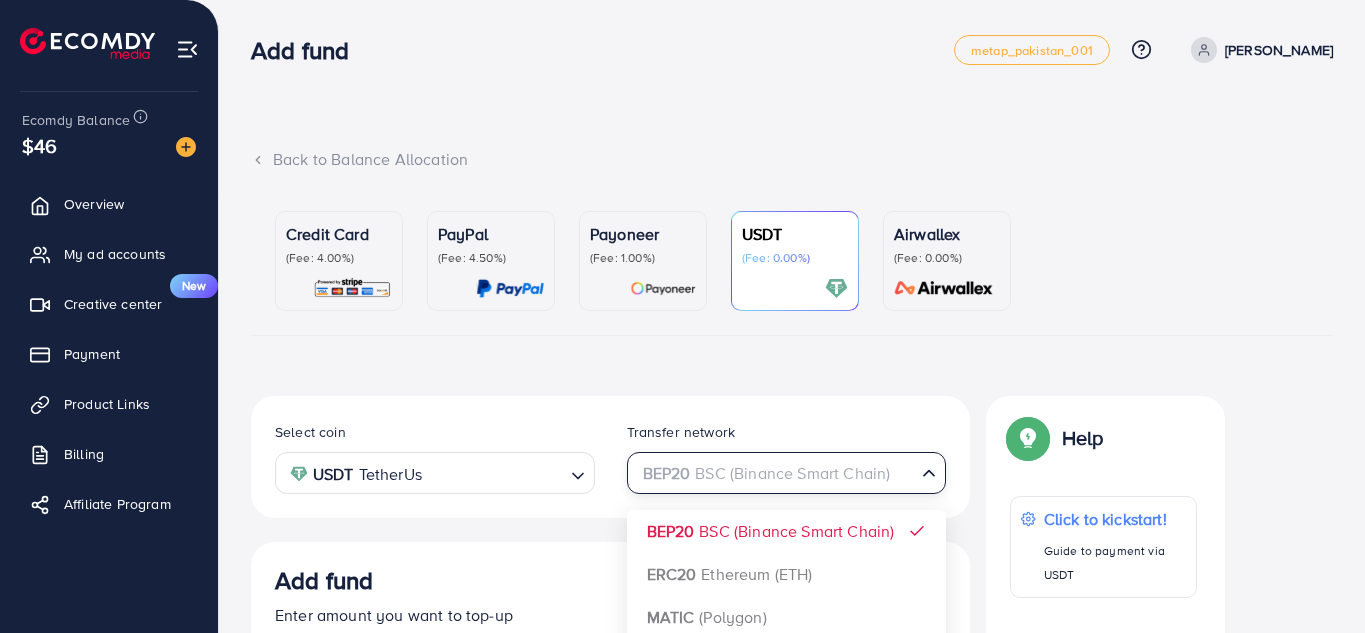 drag, startPoint x: 710, startPoint y: 469, endPoint x: 658, endPoint y: 468, distance: 52.009613 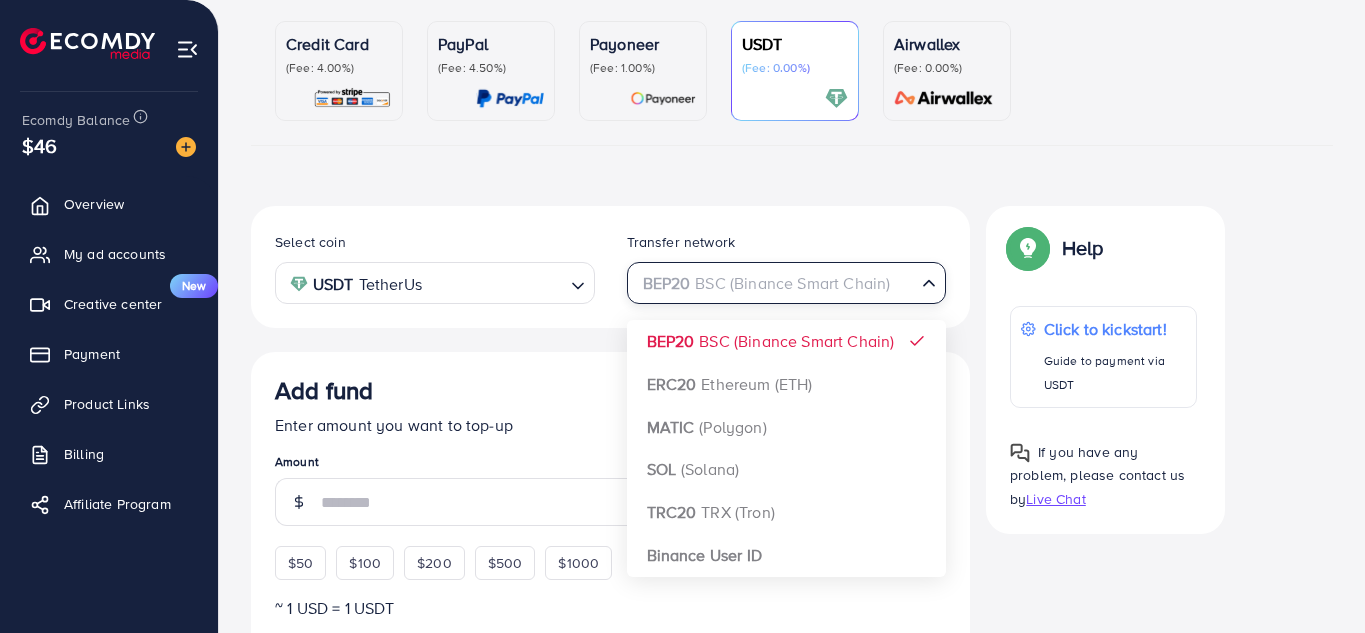 scroll, scrollTop: 200, scrollLeft: 0, axis: vertical 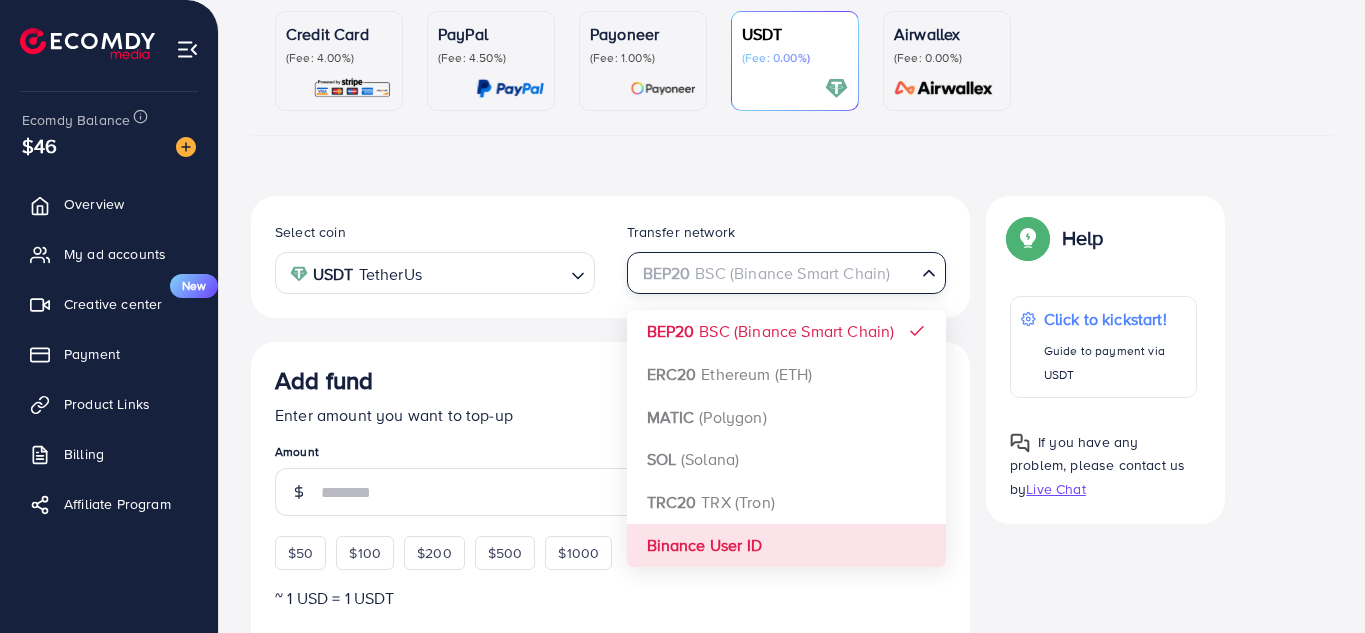 drag, startPoint x: 655, startPoint y: 537, endPoint x: 609, endPoint y: 537, distance: 46 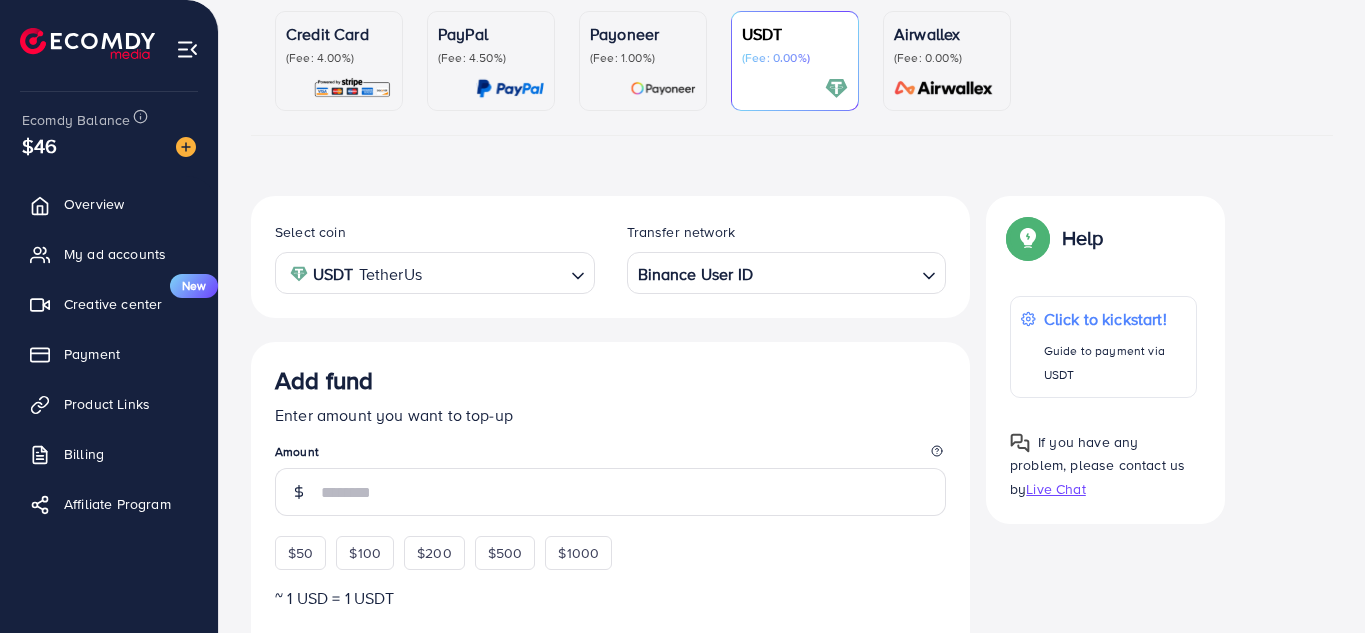 click on "$50" at bounding box center [300, 553] 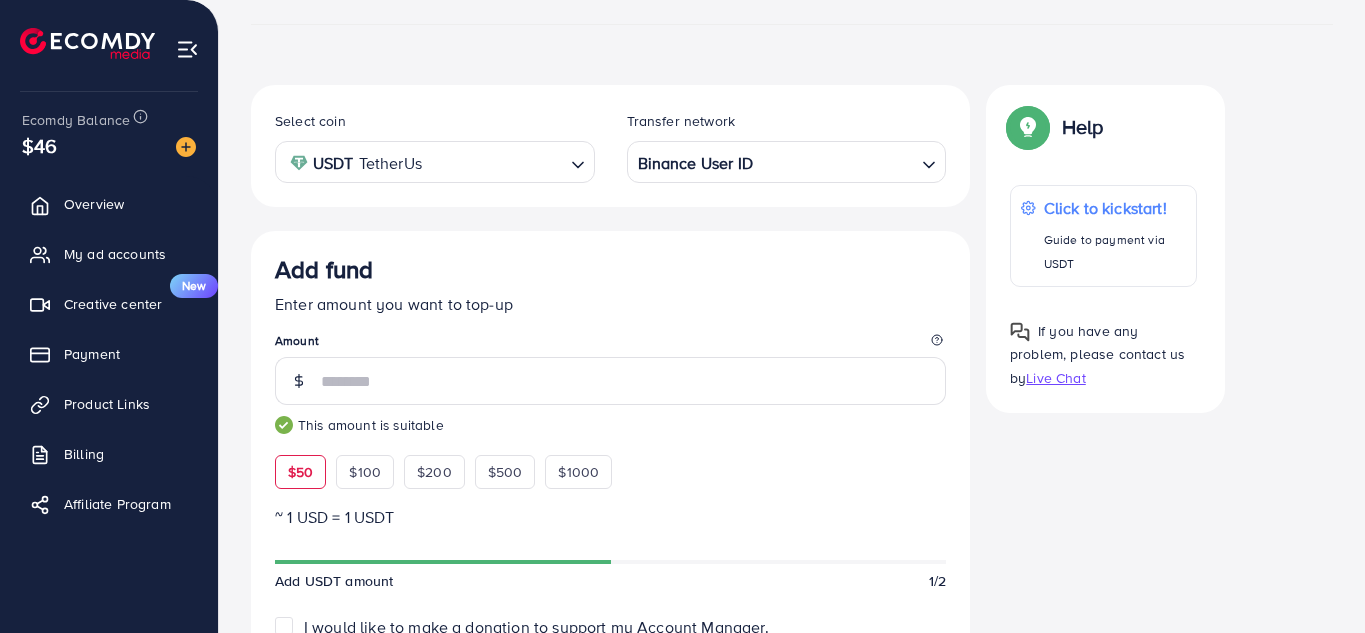 scroll, scrollTop: 500, scrollLeft: 0, axis: vertical 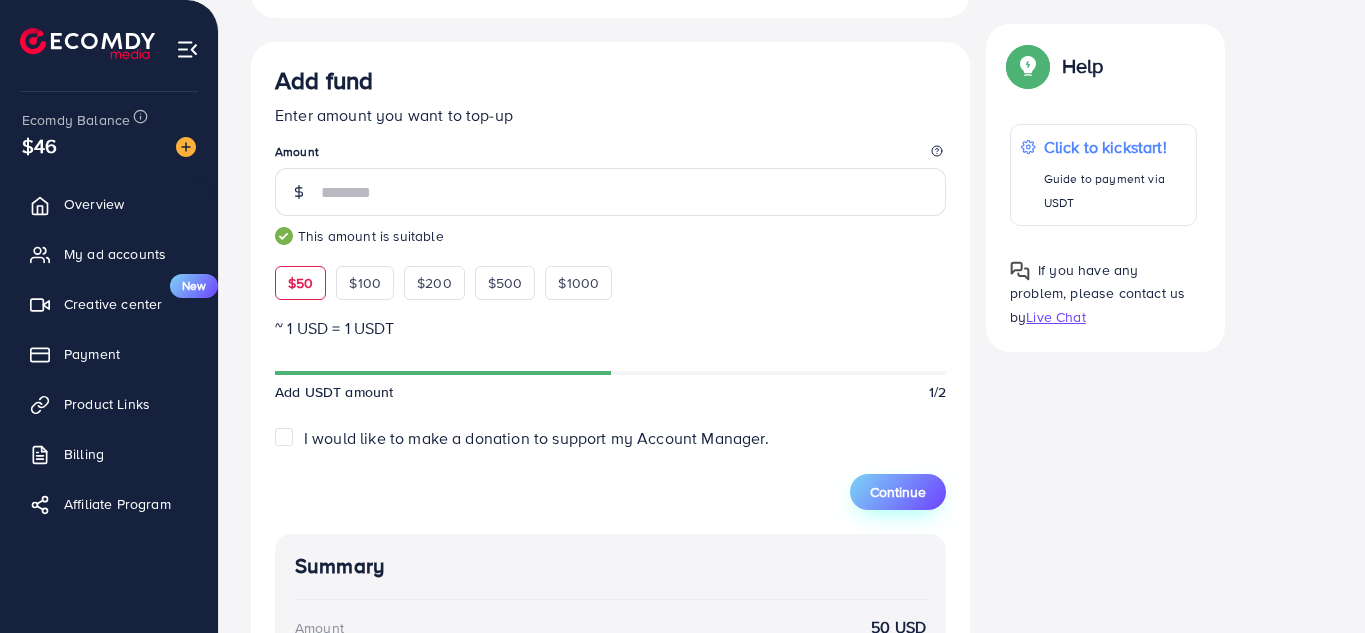 click on "Continue" at bounding box center (898, 492) 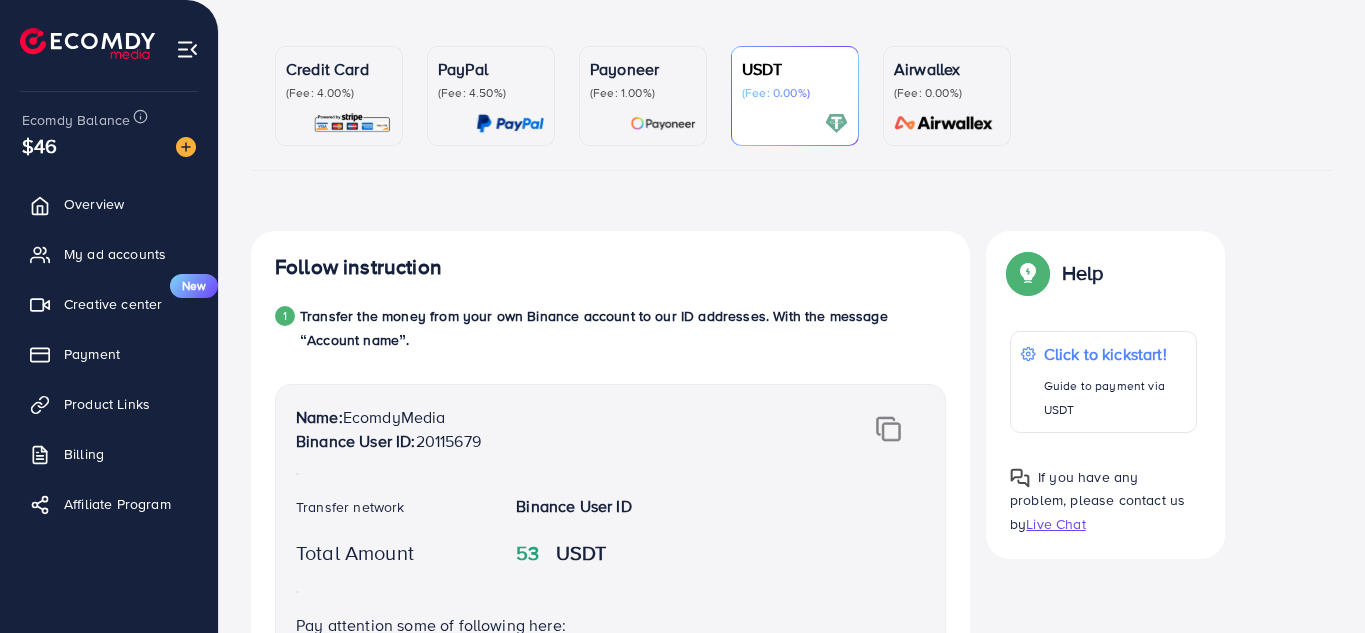 scroll, scrollTop: 0, scrollLeft: 0, axis: both 